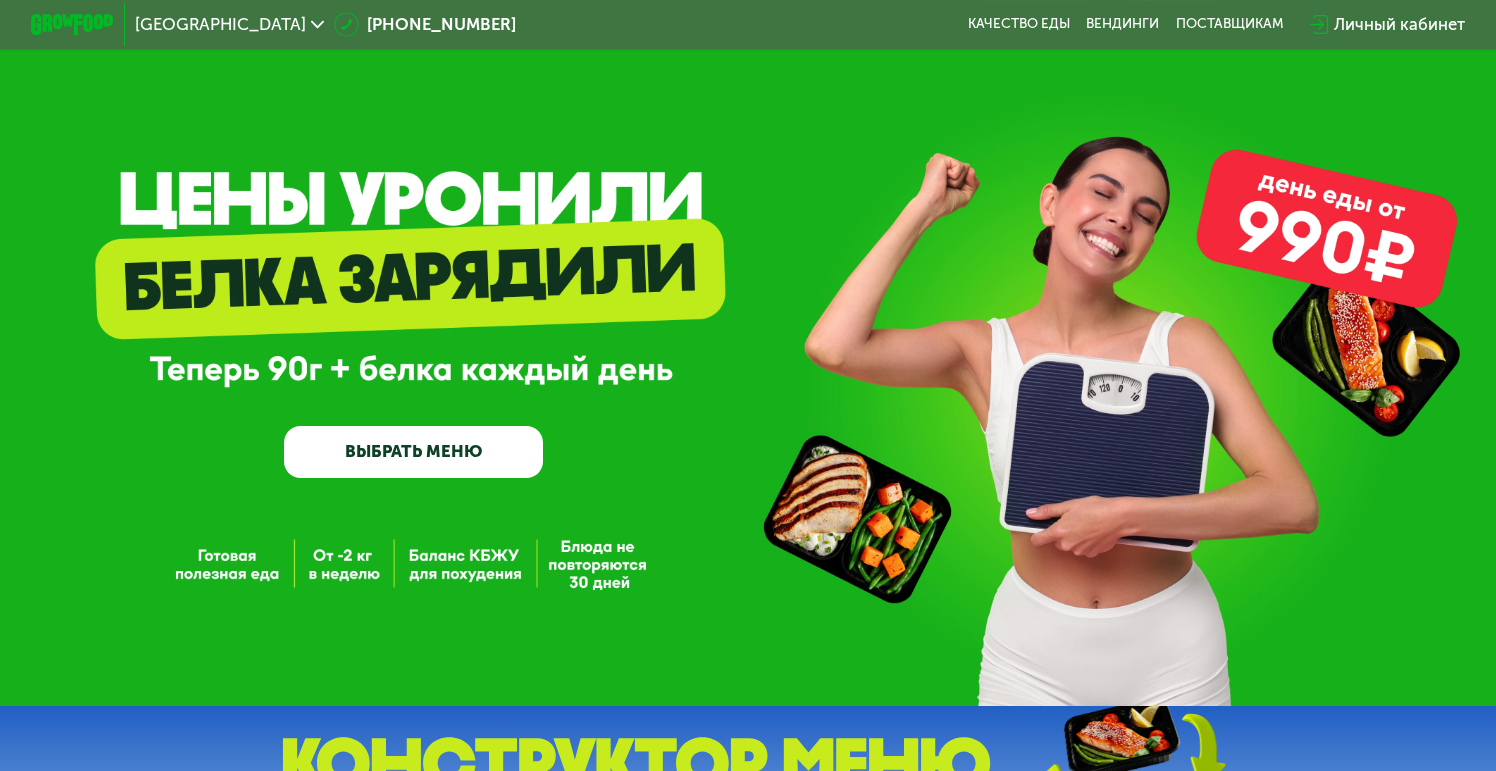 scroll, scrollTop: 0, scrollLeft: 0, axis: both 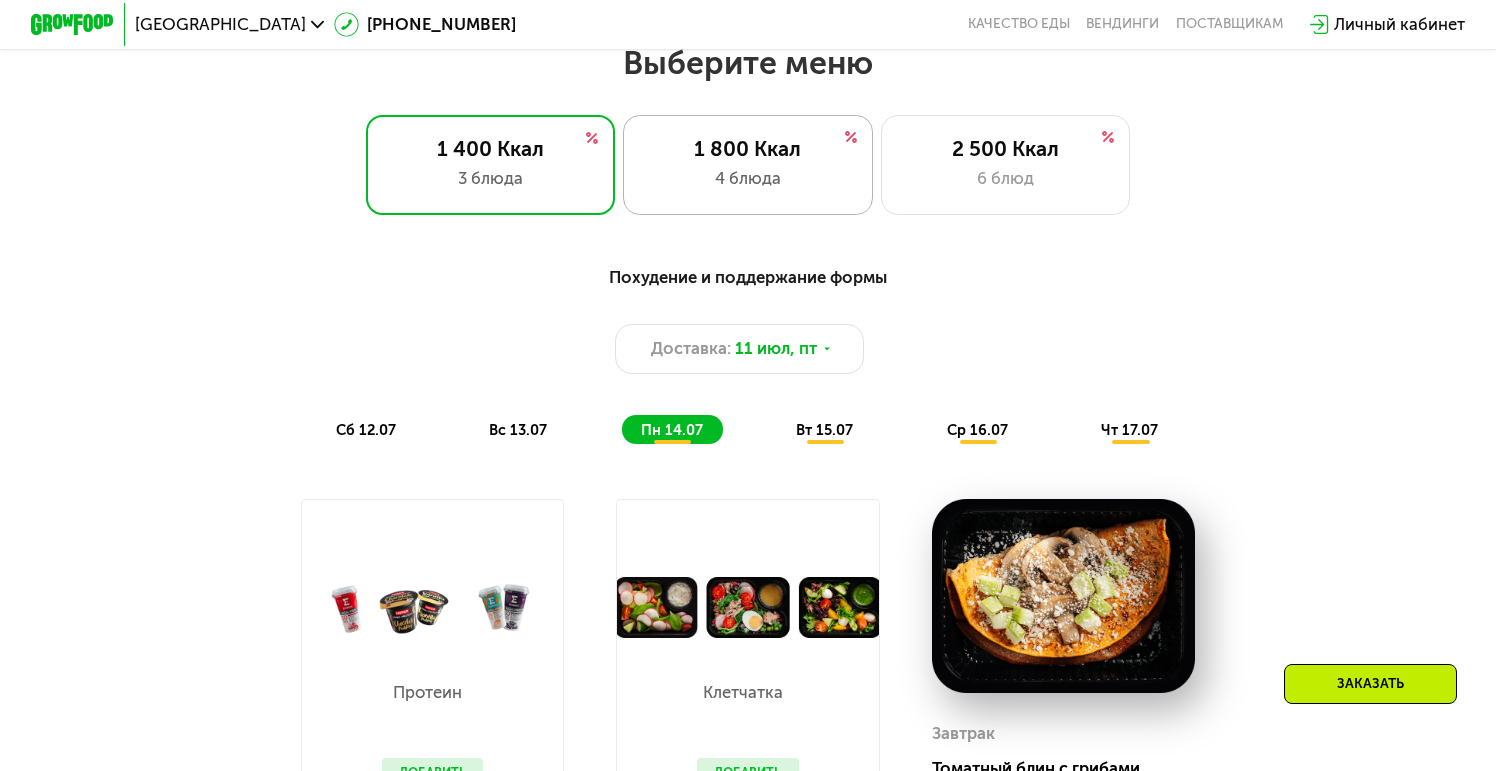 click on "1 800 Ккал" at bounding box center (748, 149) 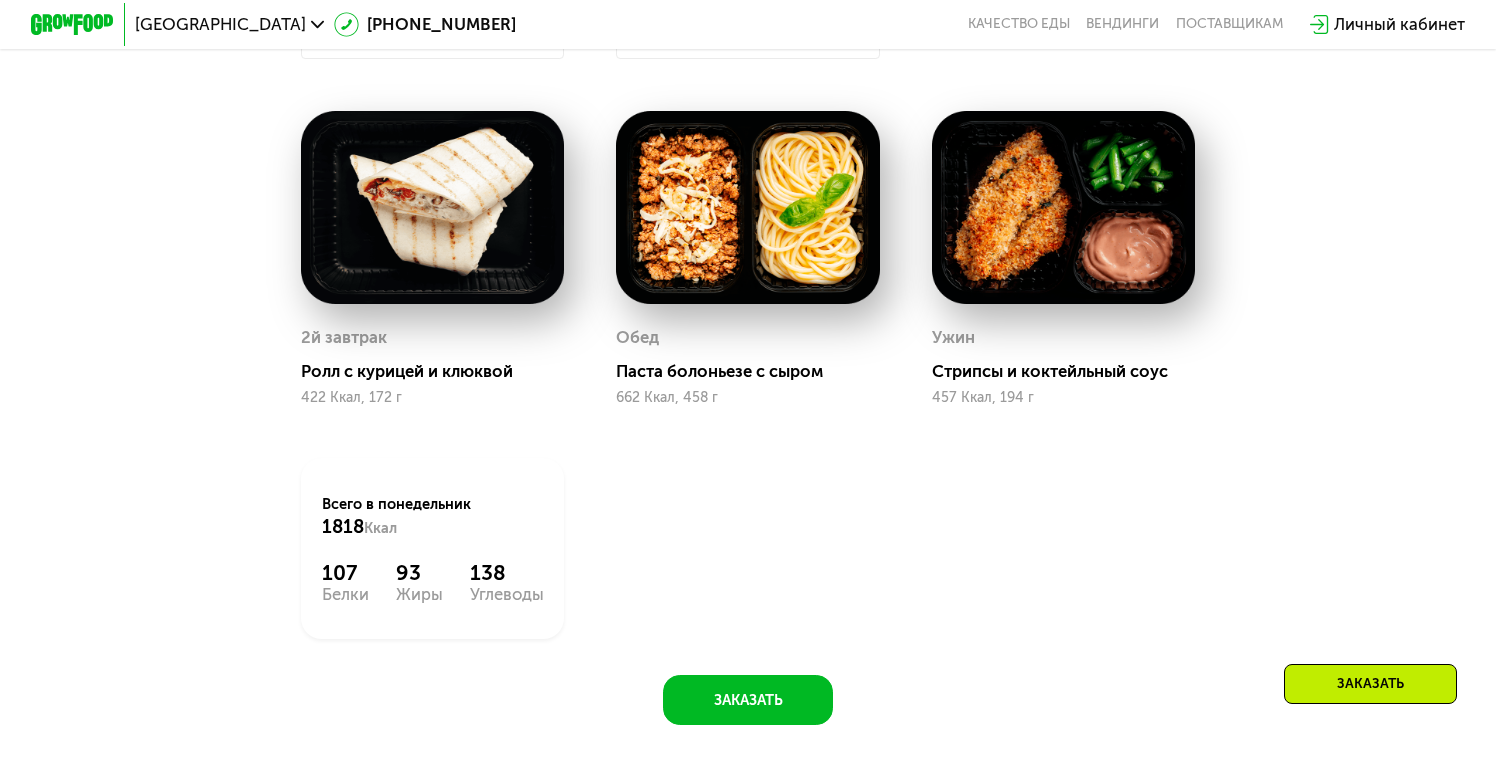 scroll, scrollTop: 1637, scrollLeft: 0, axis: vertical 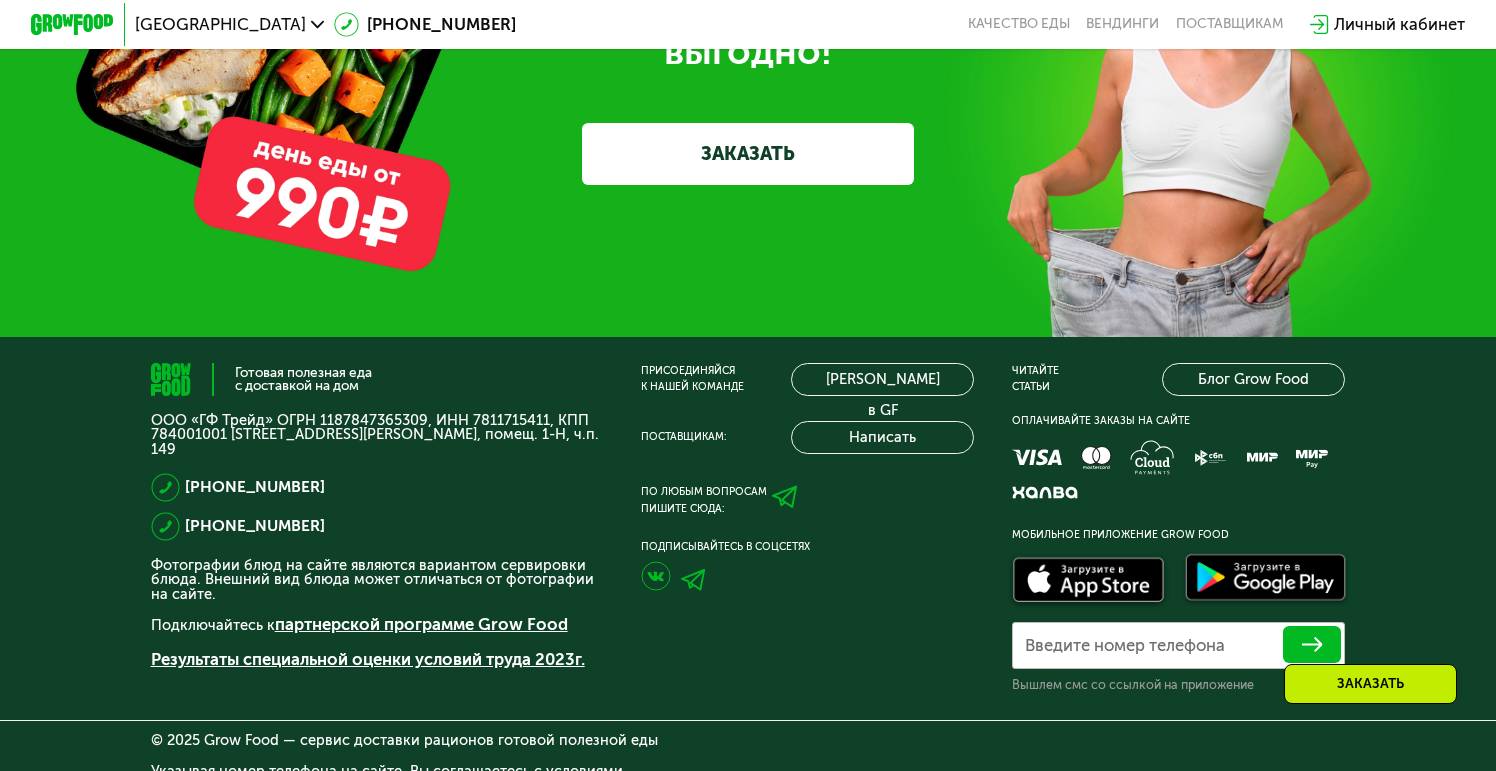 click on "ЗАКАЗАТЬ" at bounding box center (748, 154) 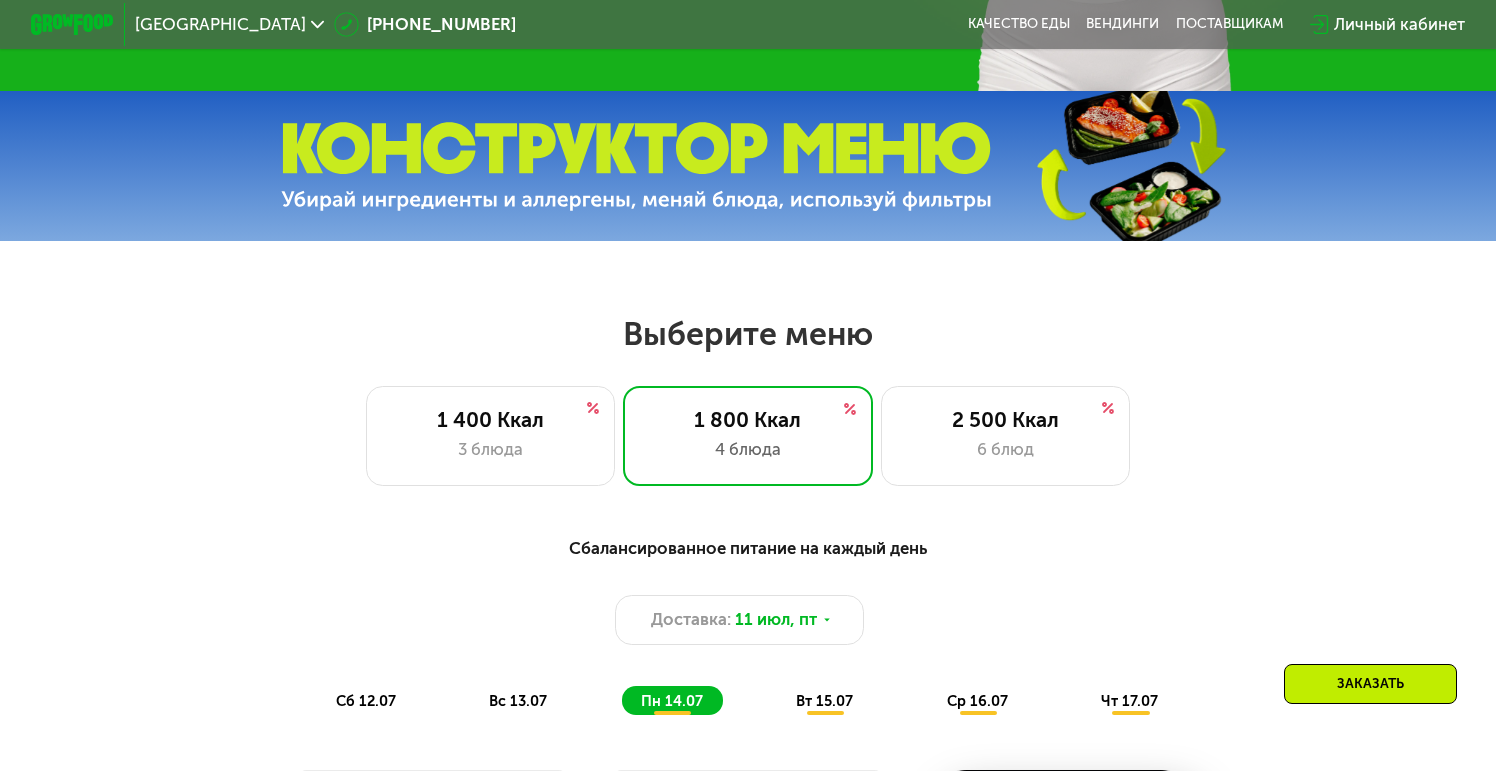 scroll, scrollTop: 638, scrollLeft: 0, axis: vertical 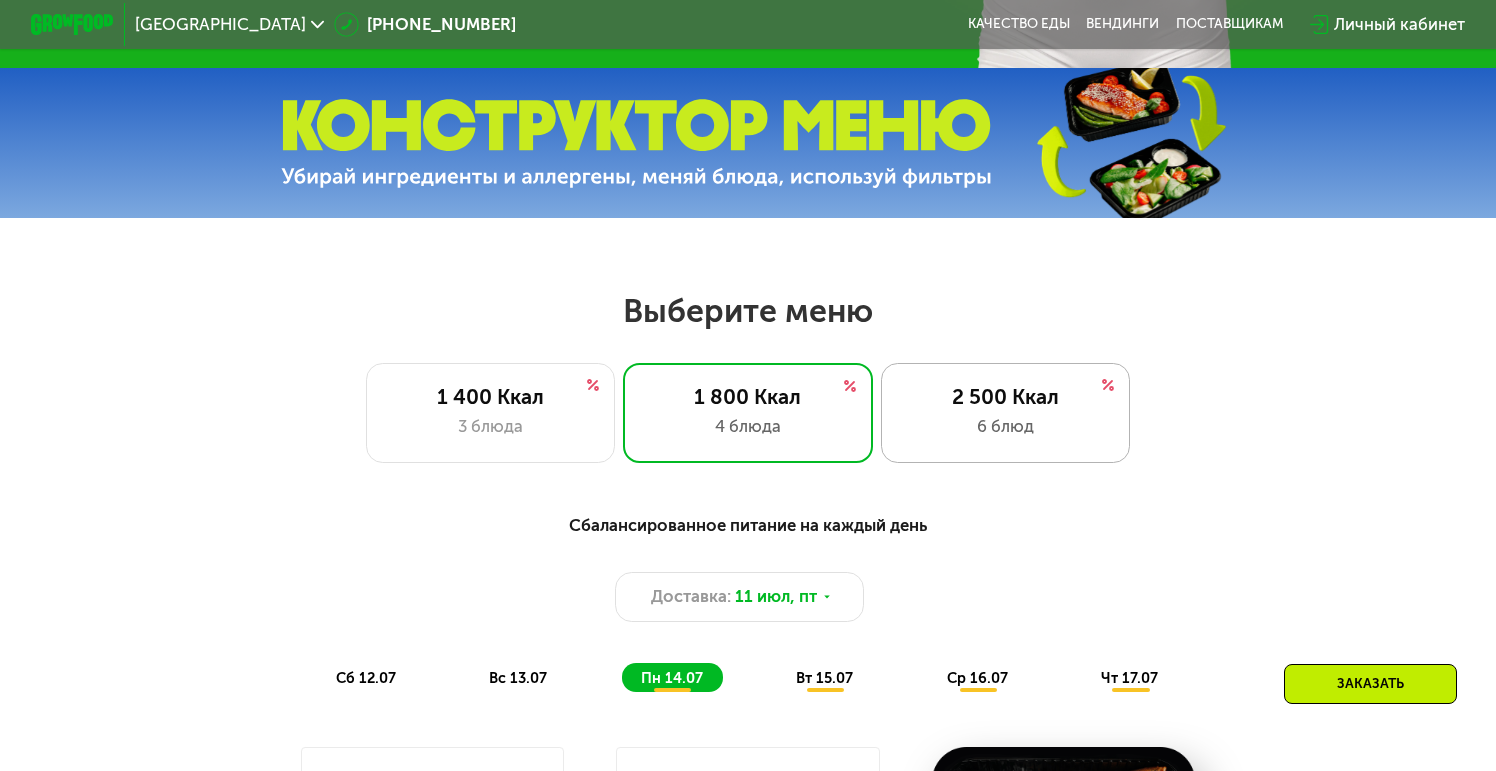 click on "2 500 Ккал 6 блюд" 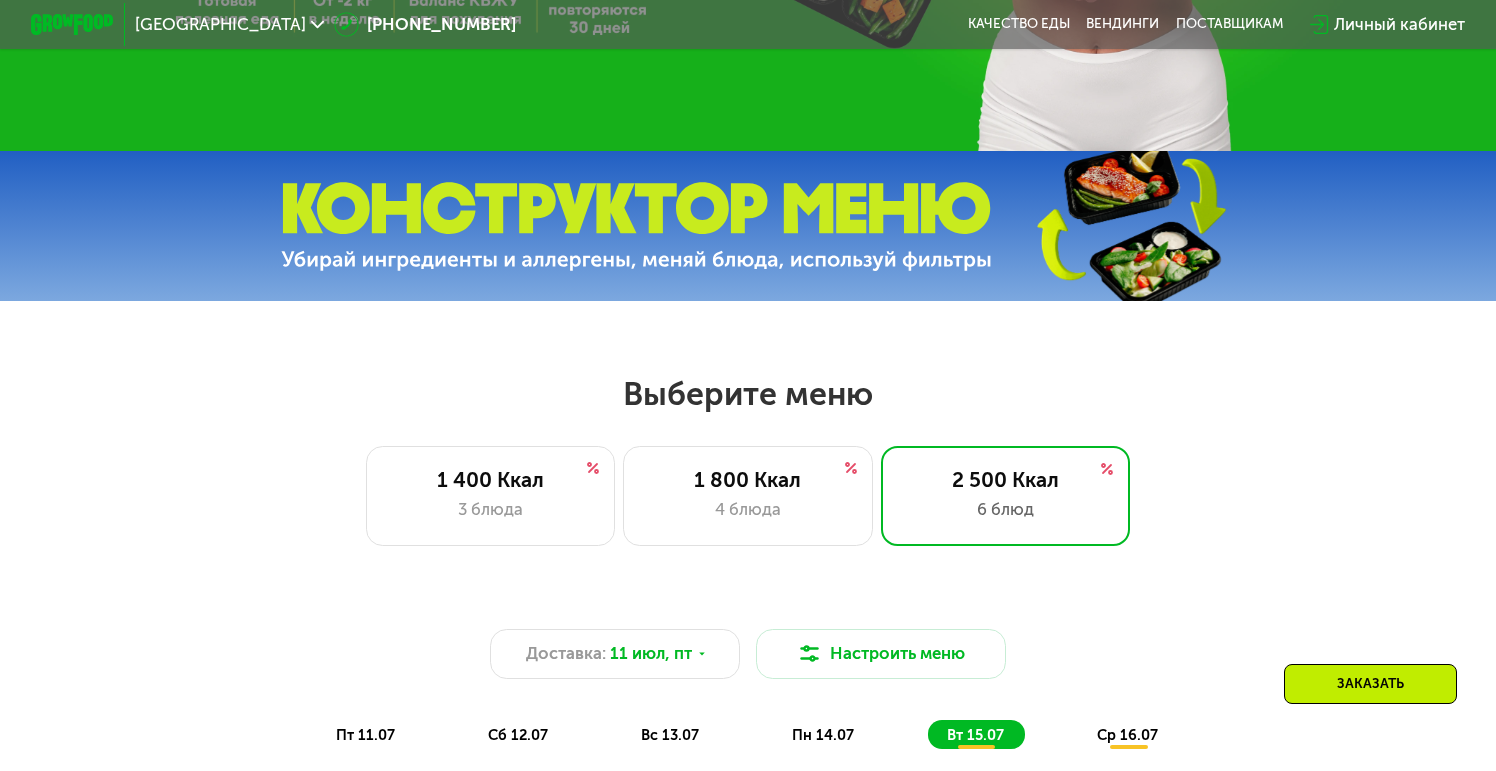 click at bounding box center (636, 226) 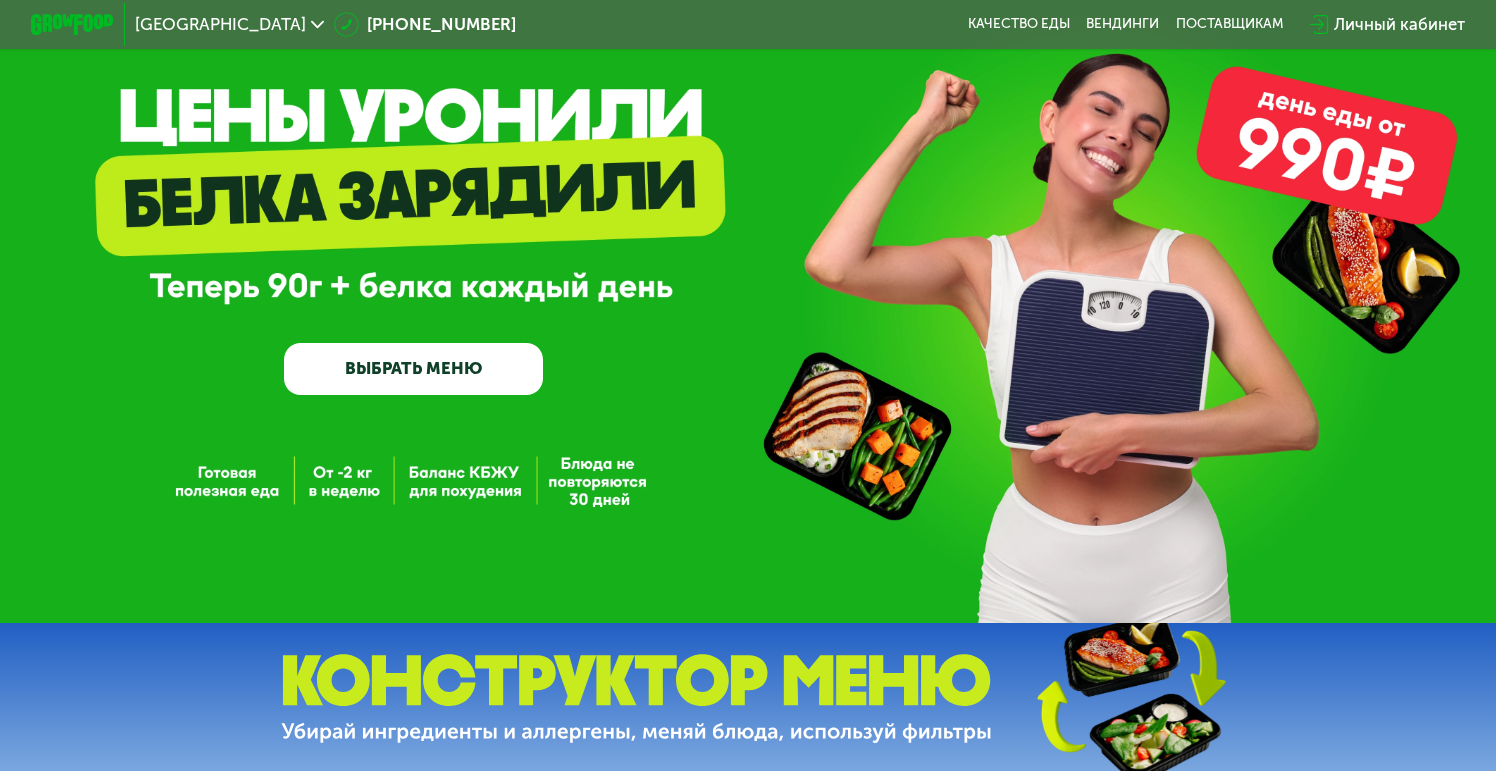 click on "ВЫБРАТЬ МЕНЮ" at bounding box center [413, 369] 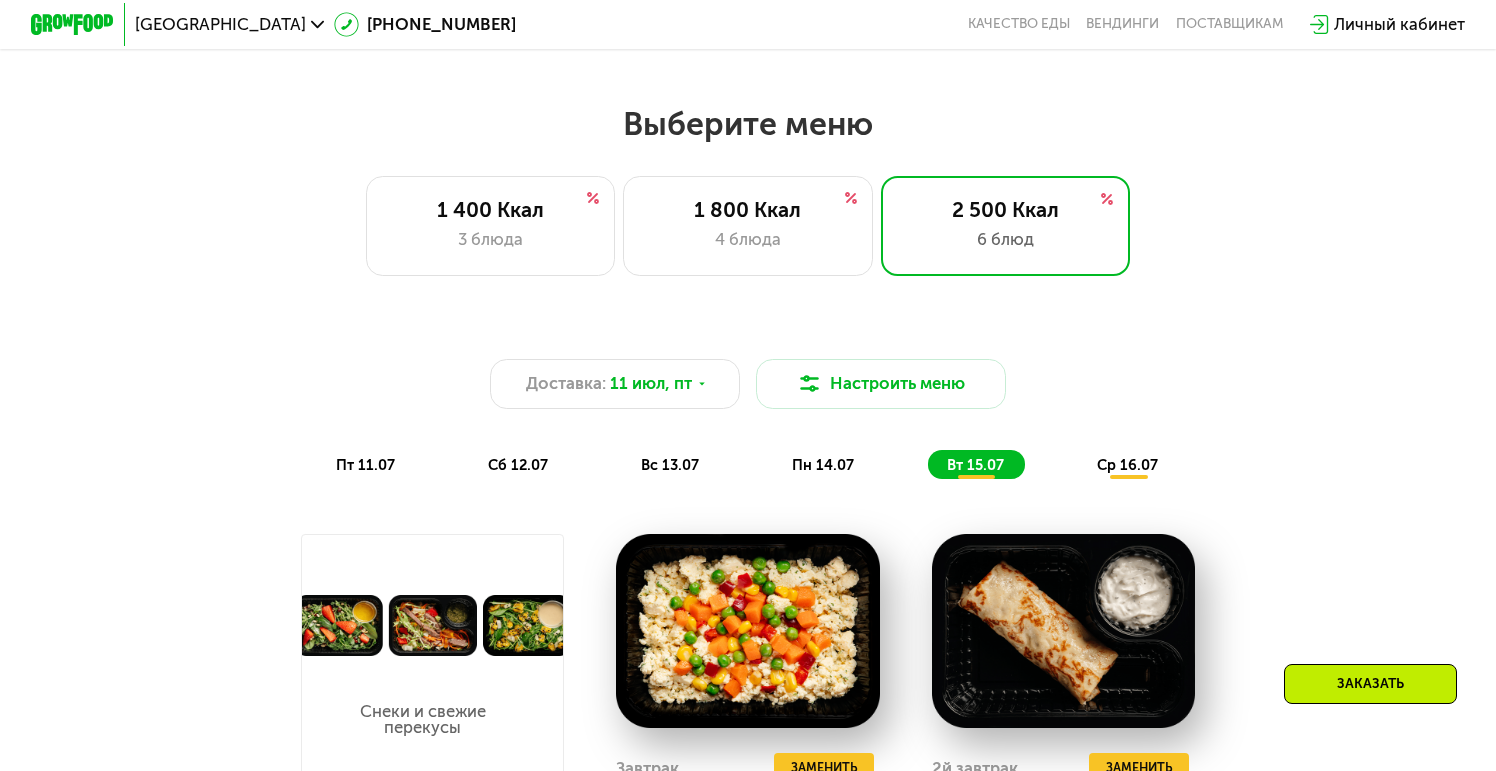 scroll, scrollTop: 880, scrollLeft: 0, axis: vertical 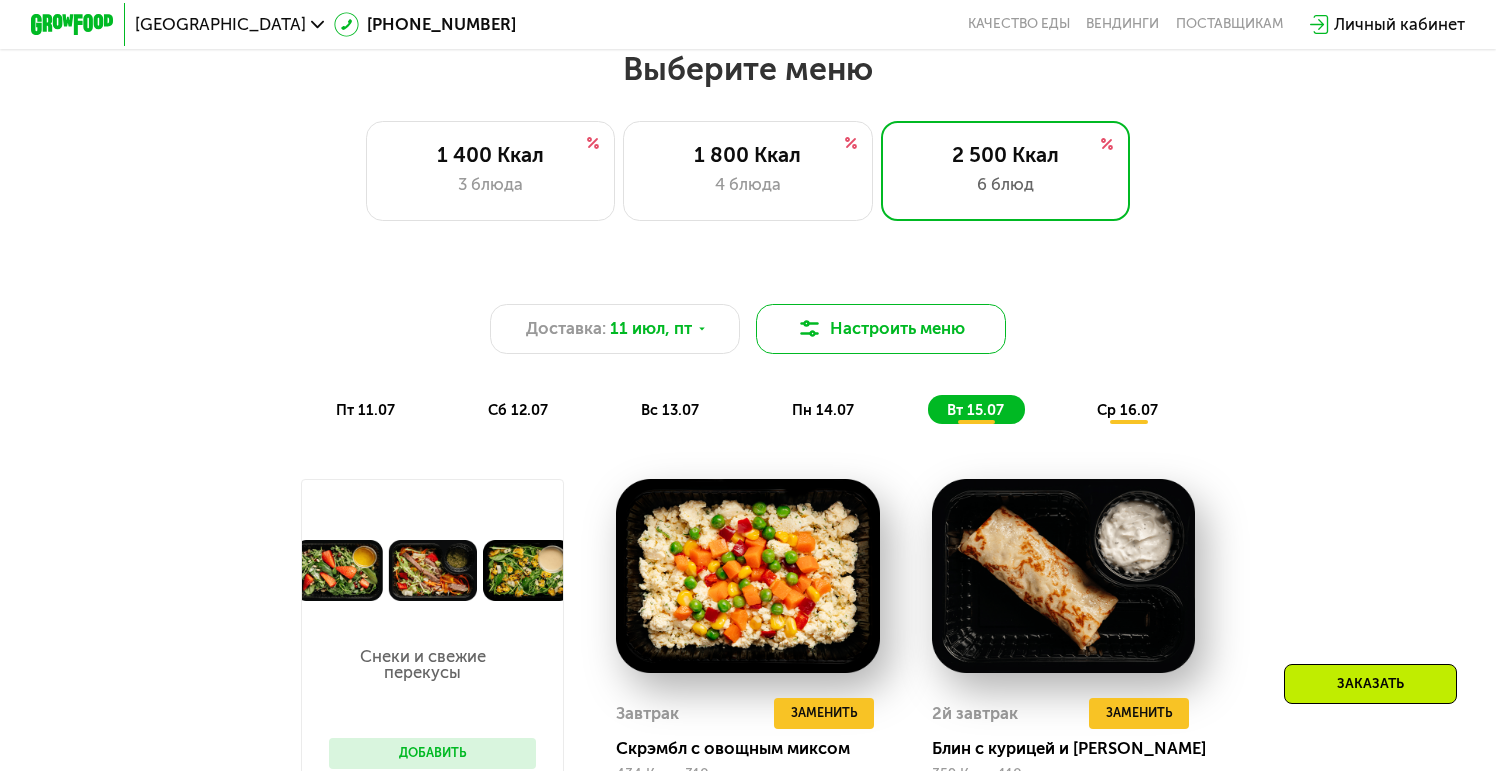 click on "Настроить меню" at bounding box center (880, 329) 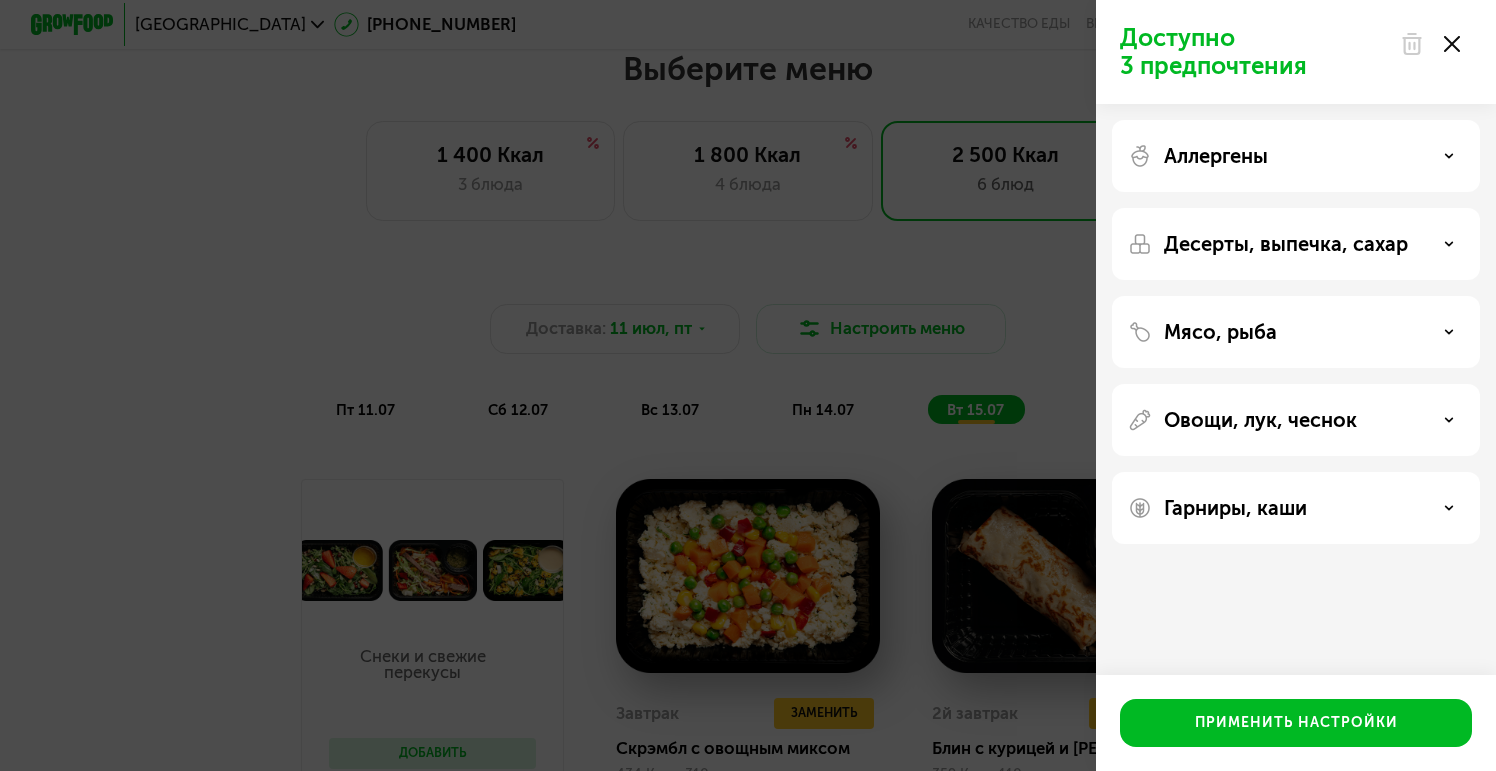 click 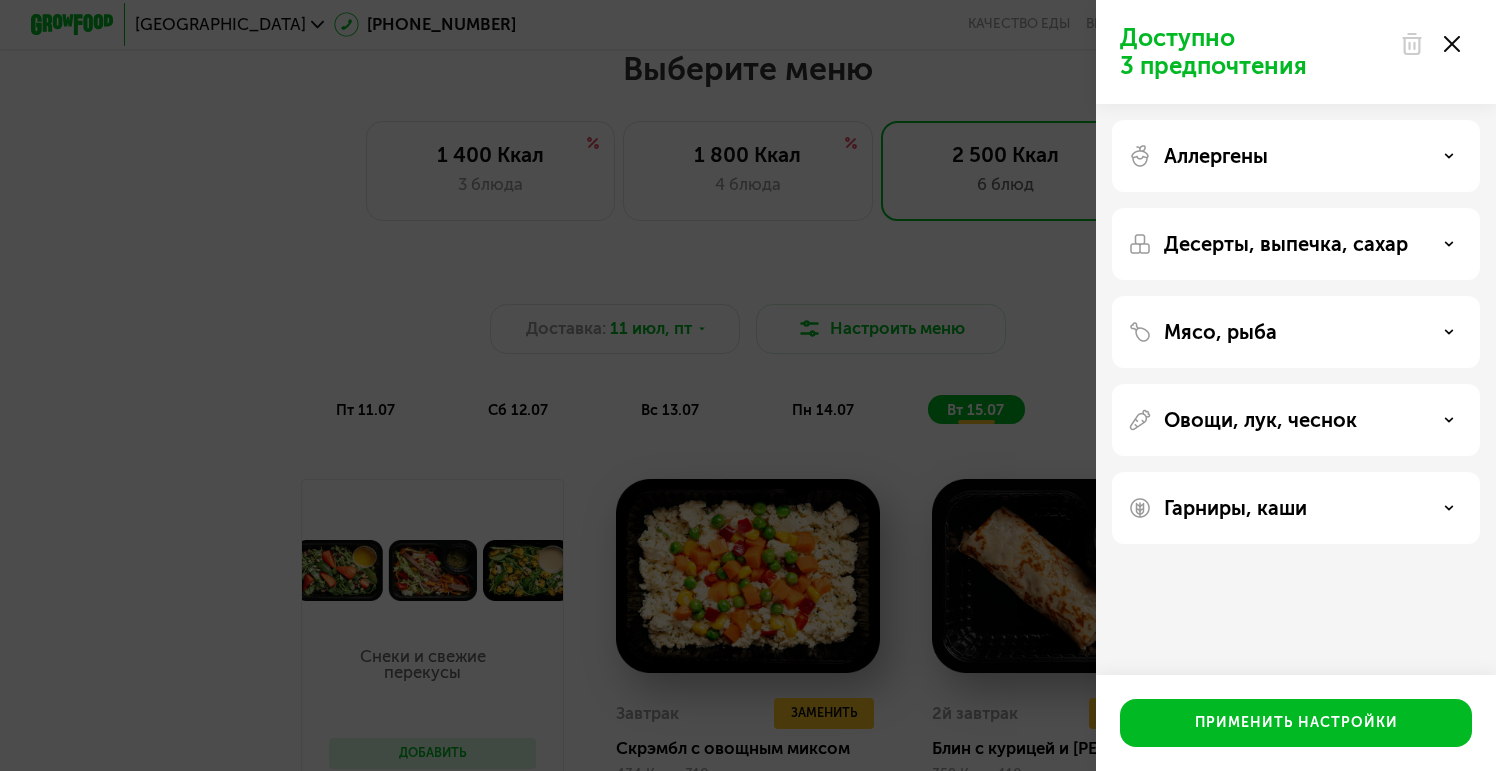 click 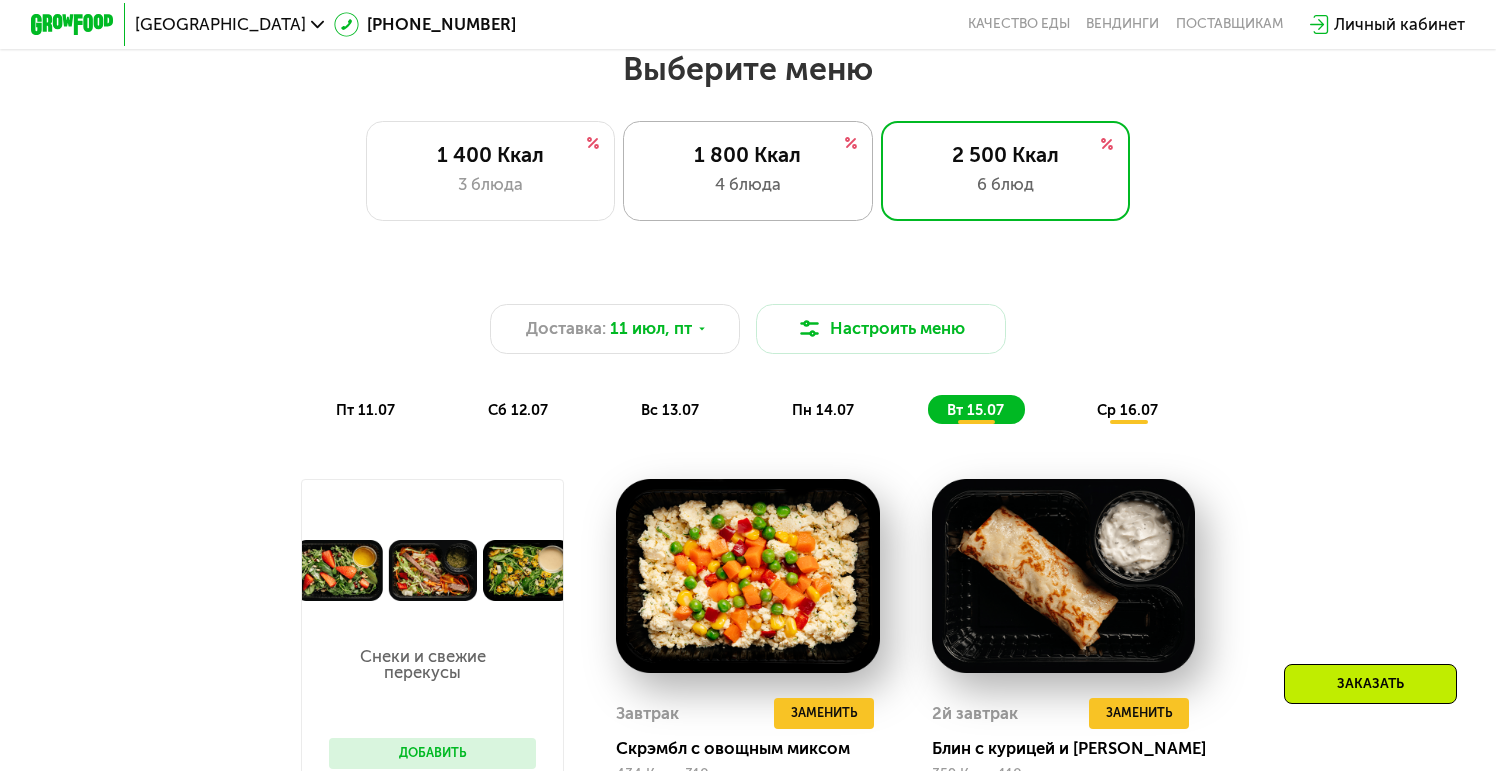 click on "1 800 Ккал 4 блюда" 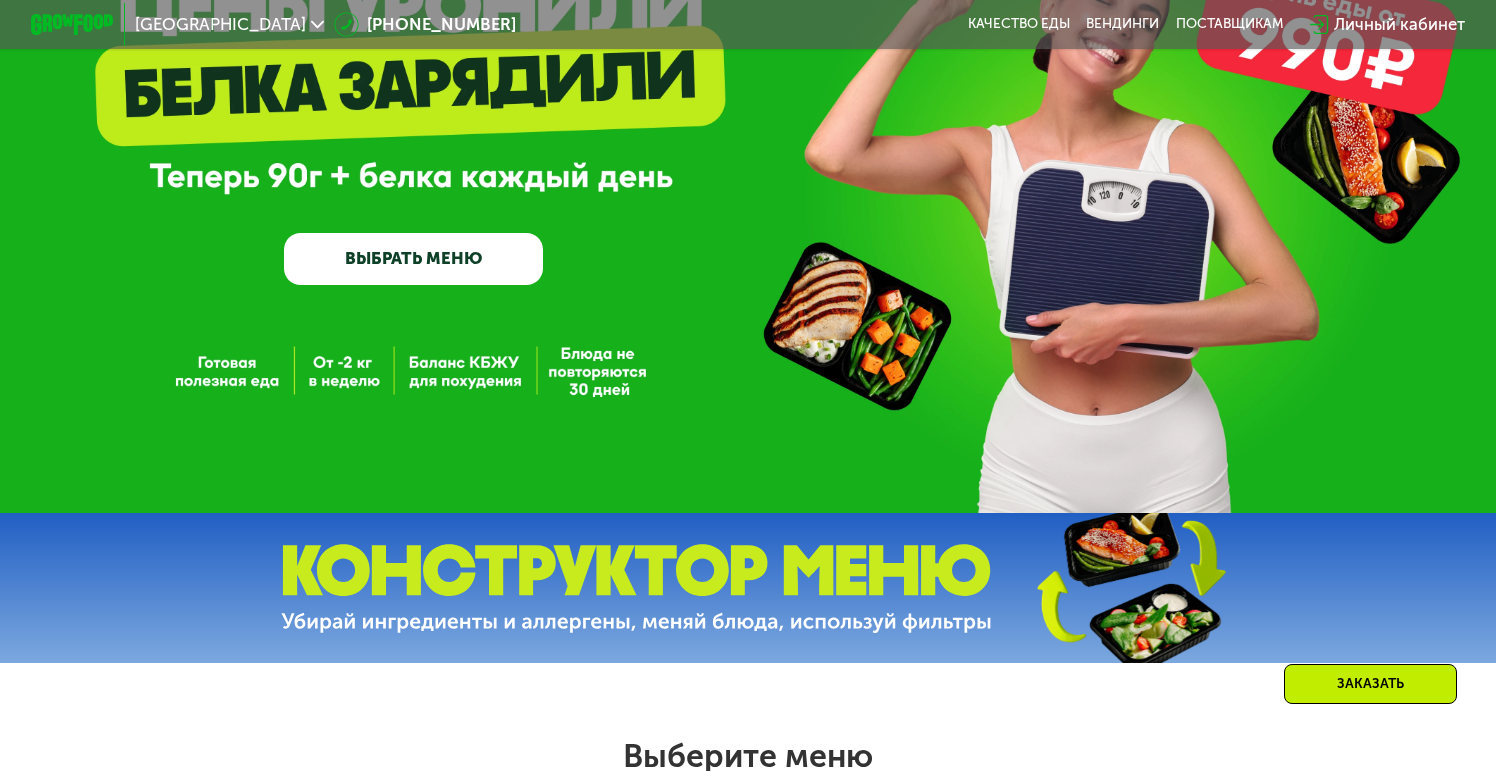 scroll, scrollTop: 0, scrollLeft: 0, axis: both 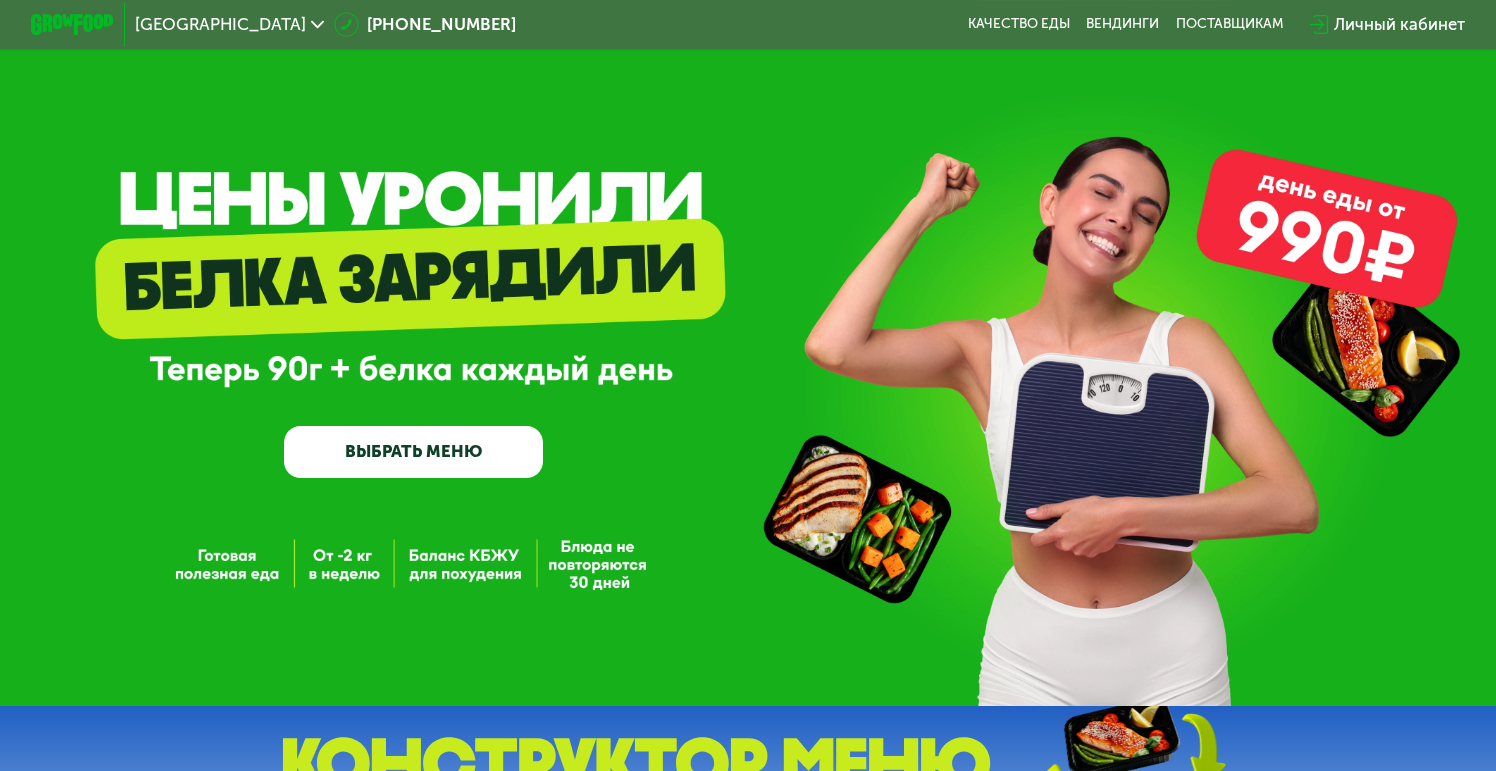 click at bounding box center [72, 25] 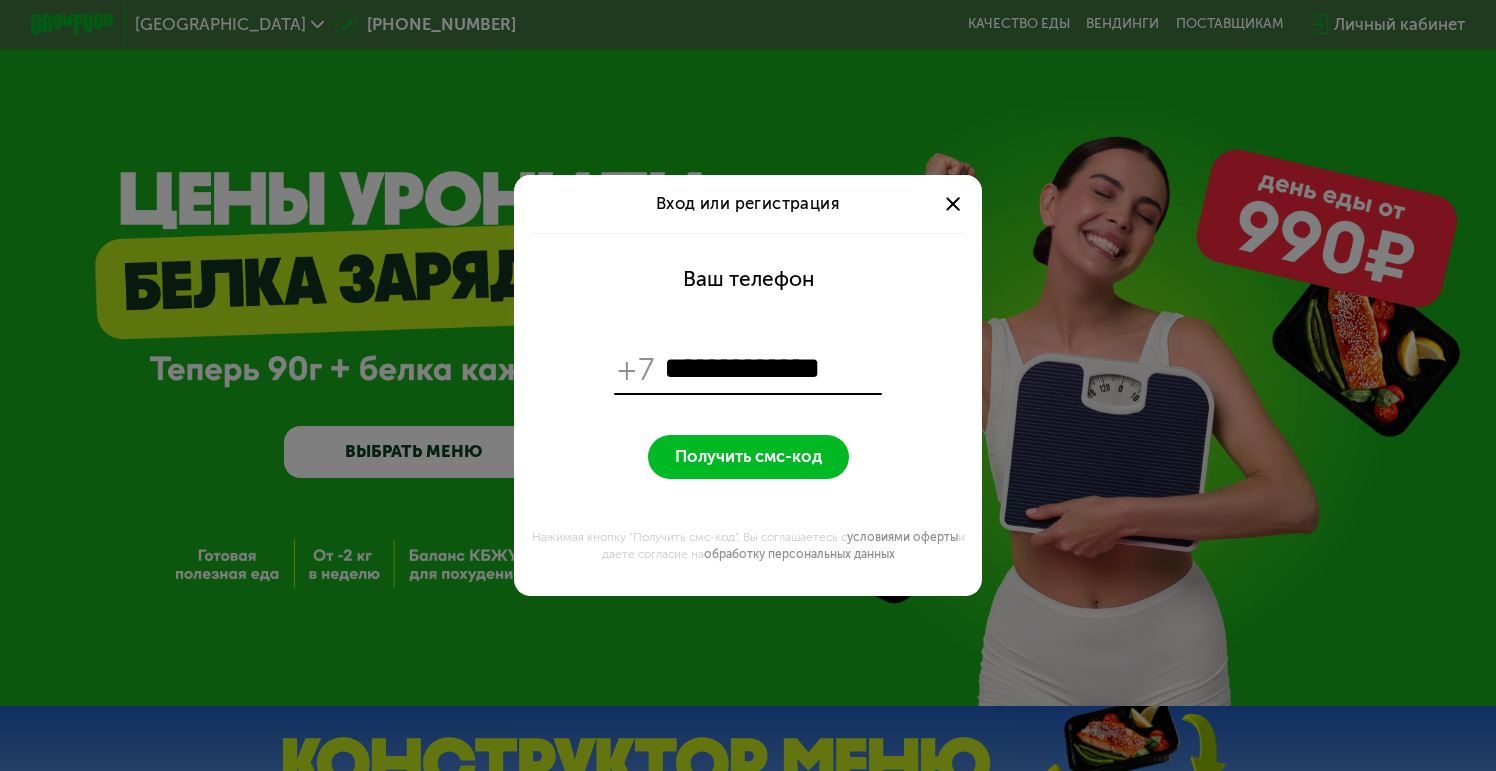 type on "**********" 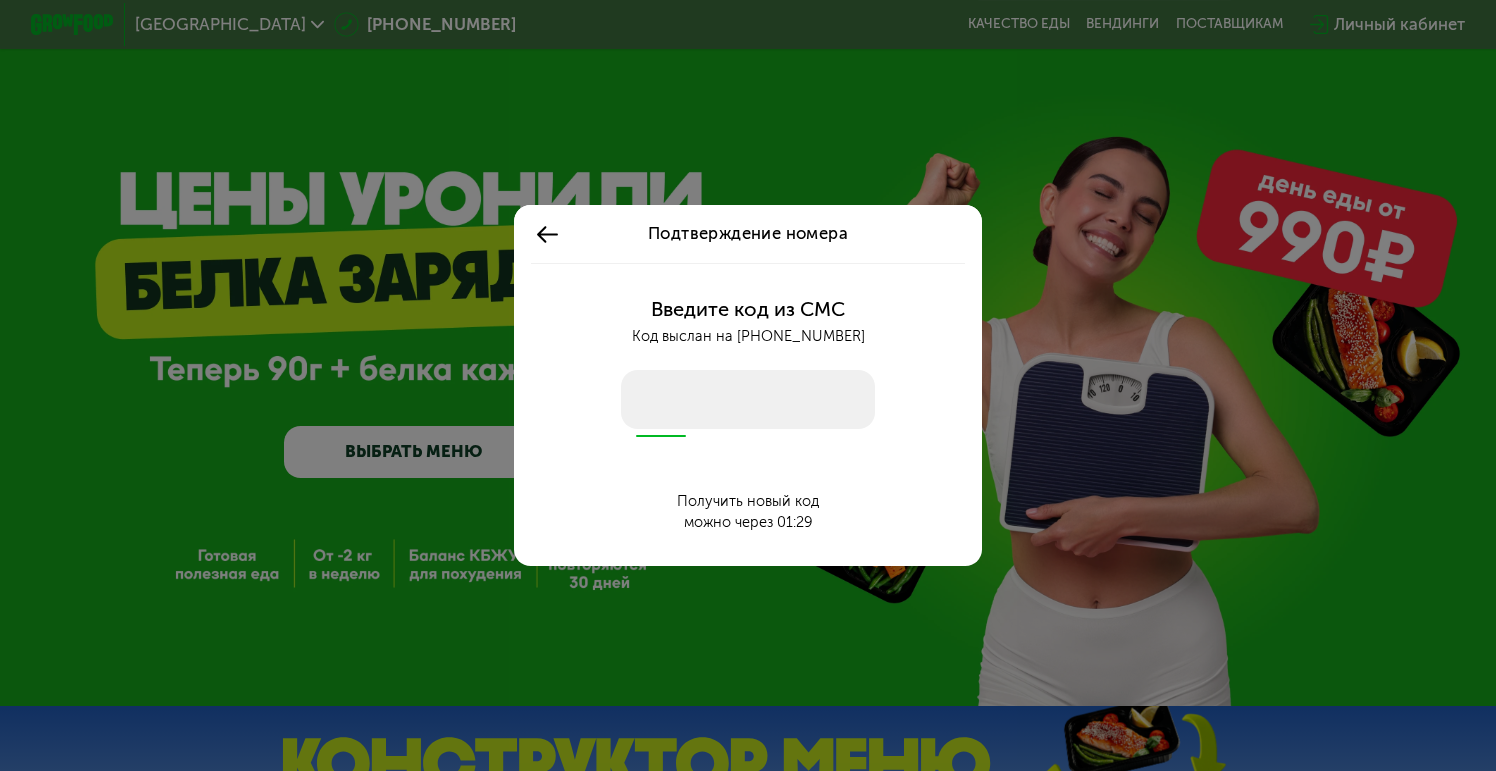 click at bounding box center (747, 399) 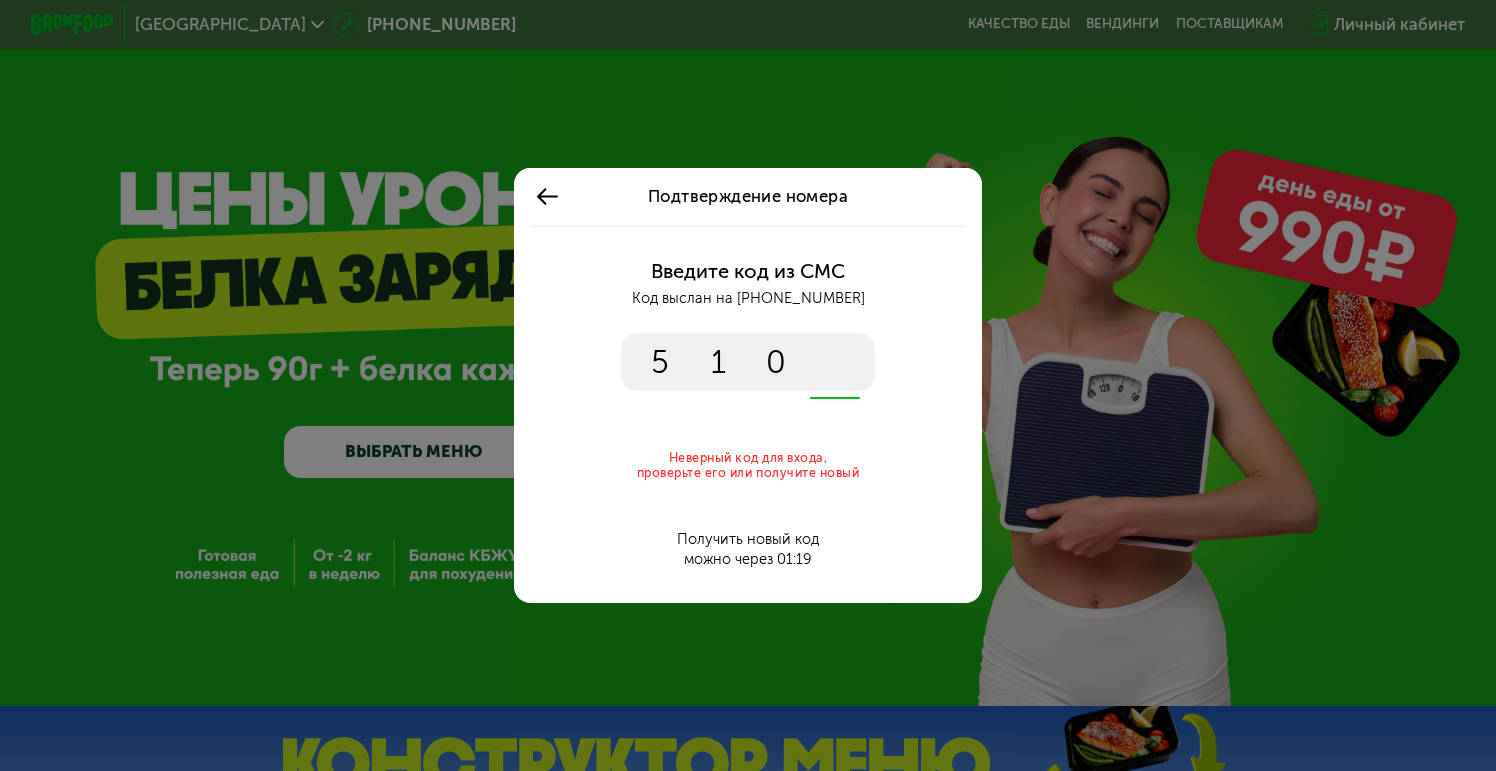 type on "****" 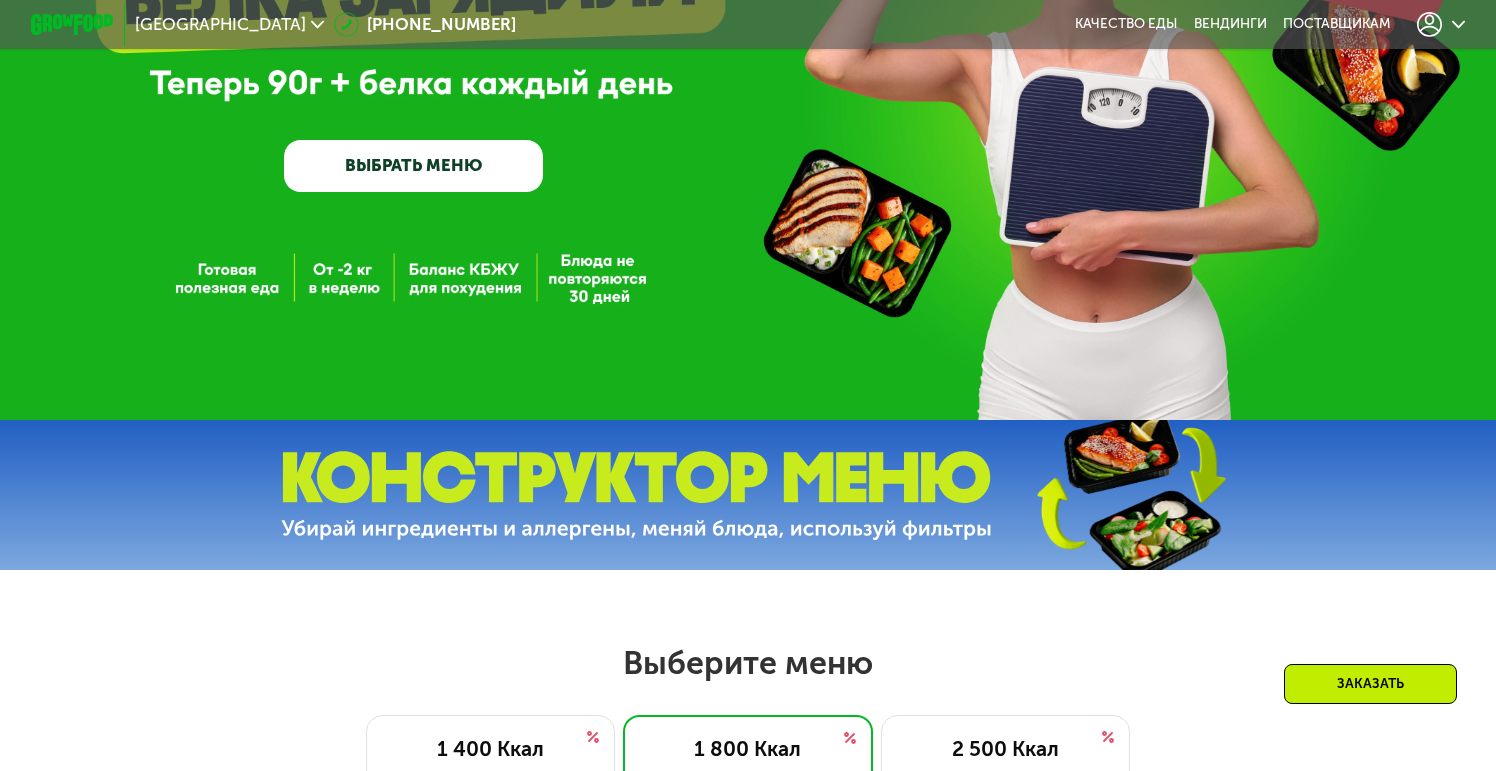 scroll, scrollTop: 0, scrollLeft: 0, axis: both 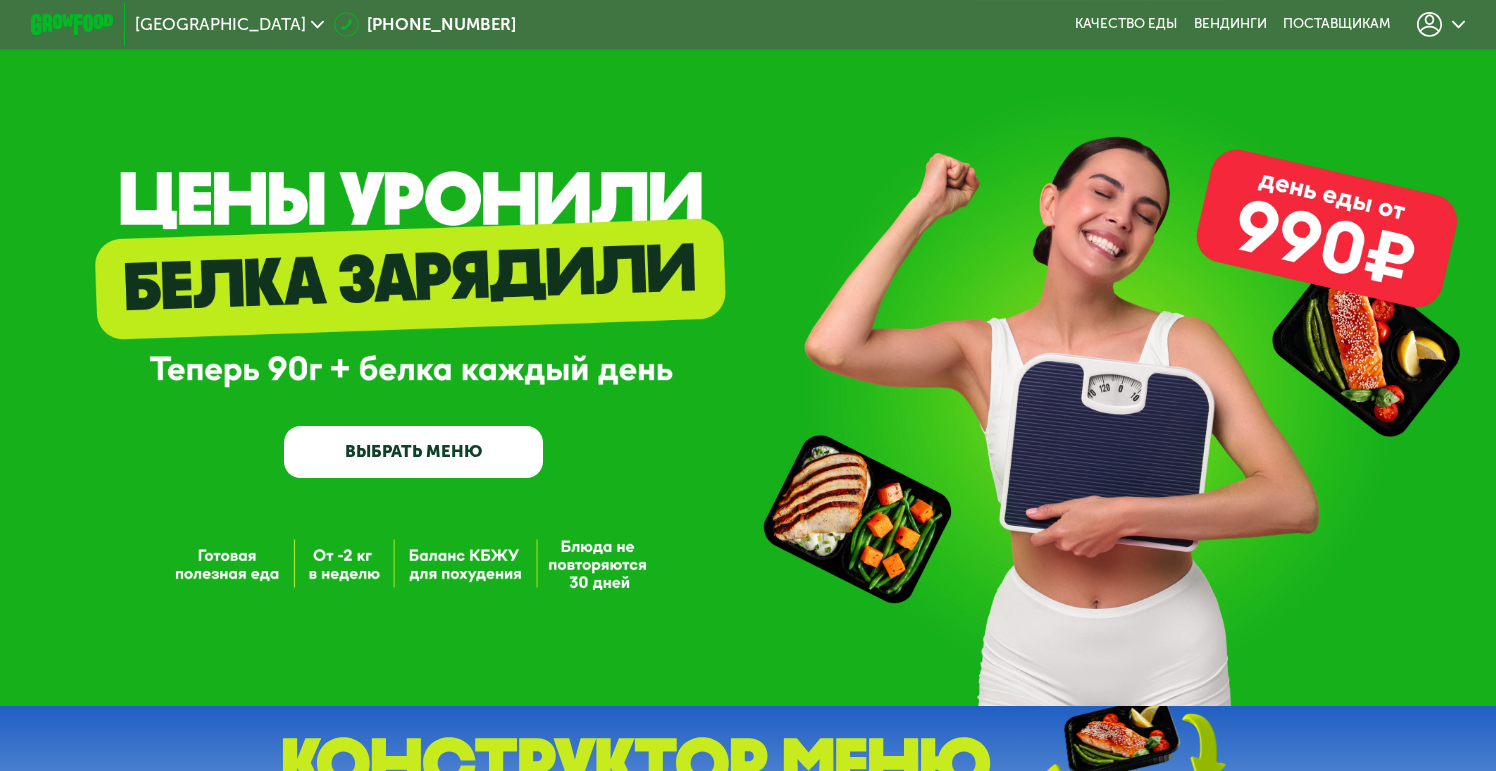 click 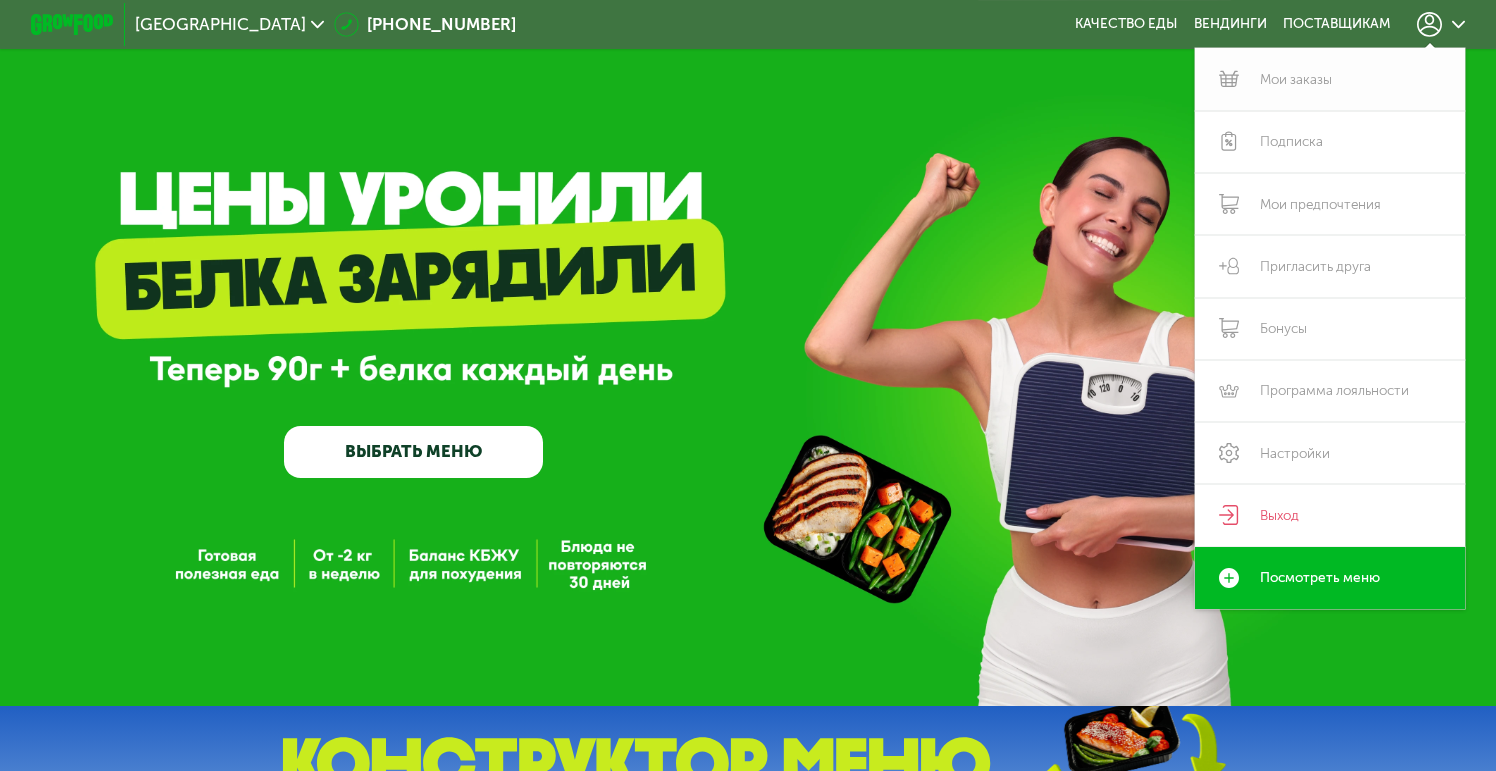 click on "Мои заказы" at bounding box center [1330, 79] 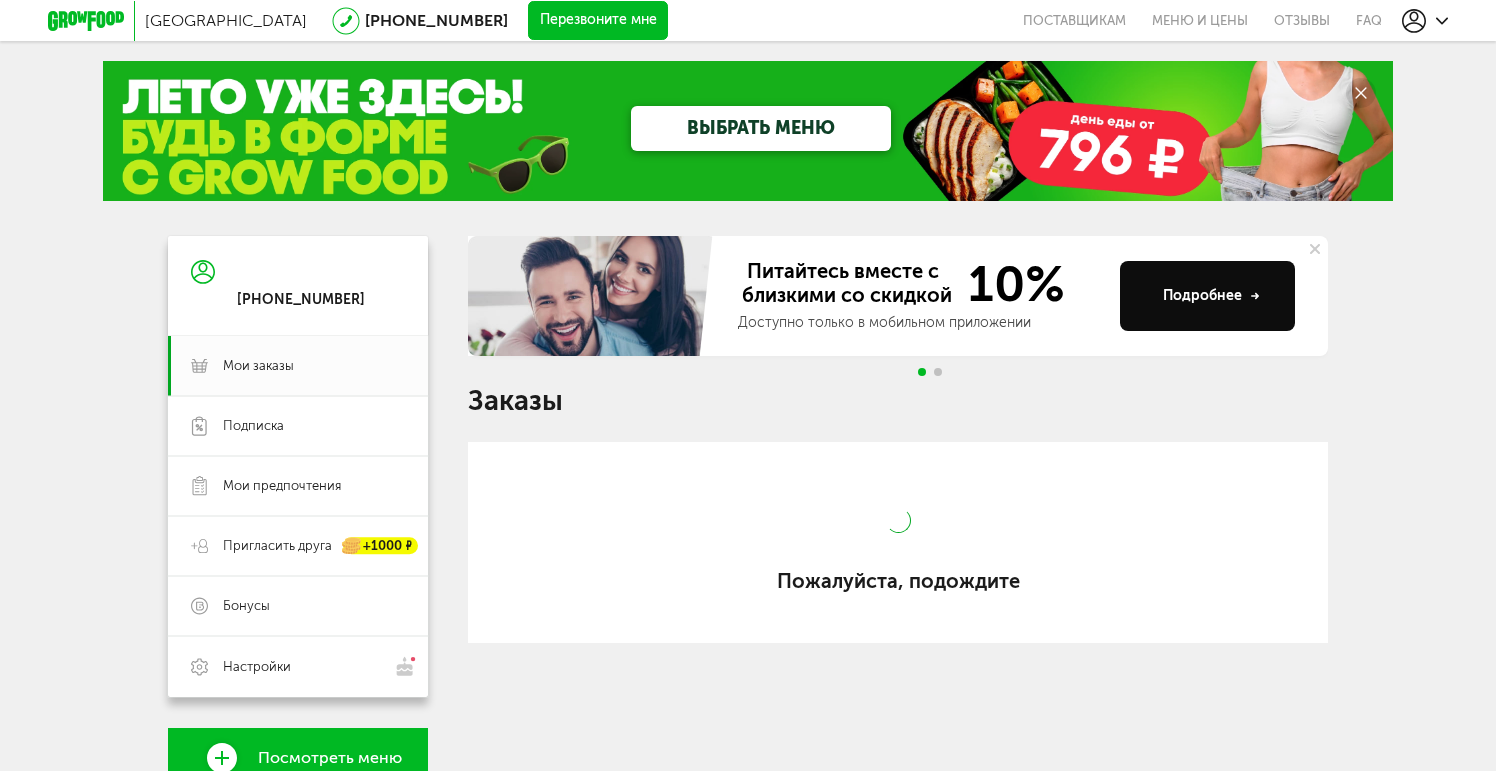 scroll, scrollTop: 0, scrollLeft: 0, axis: both 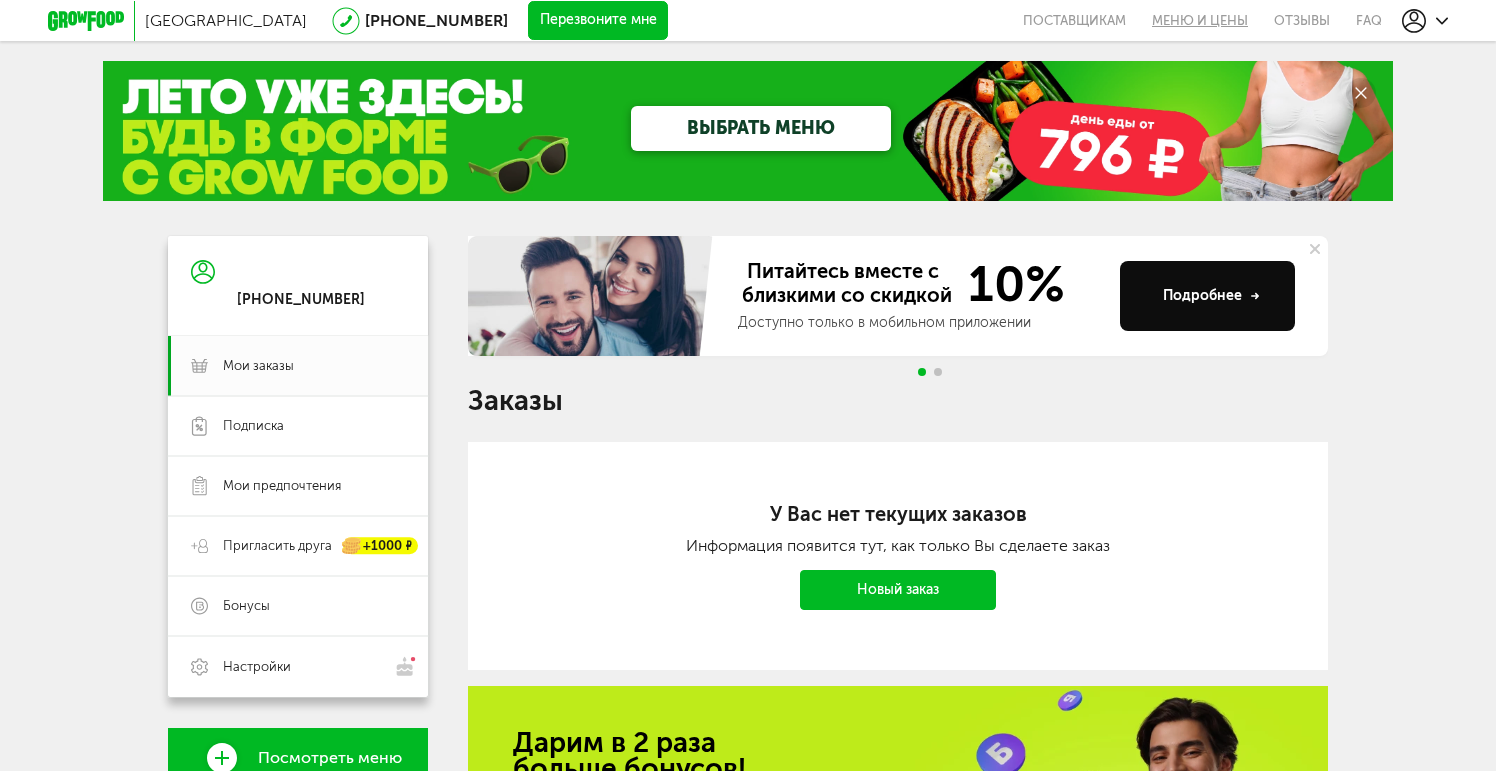 click on "Меню и цены" at bounding box center [1200, 20] 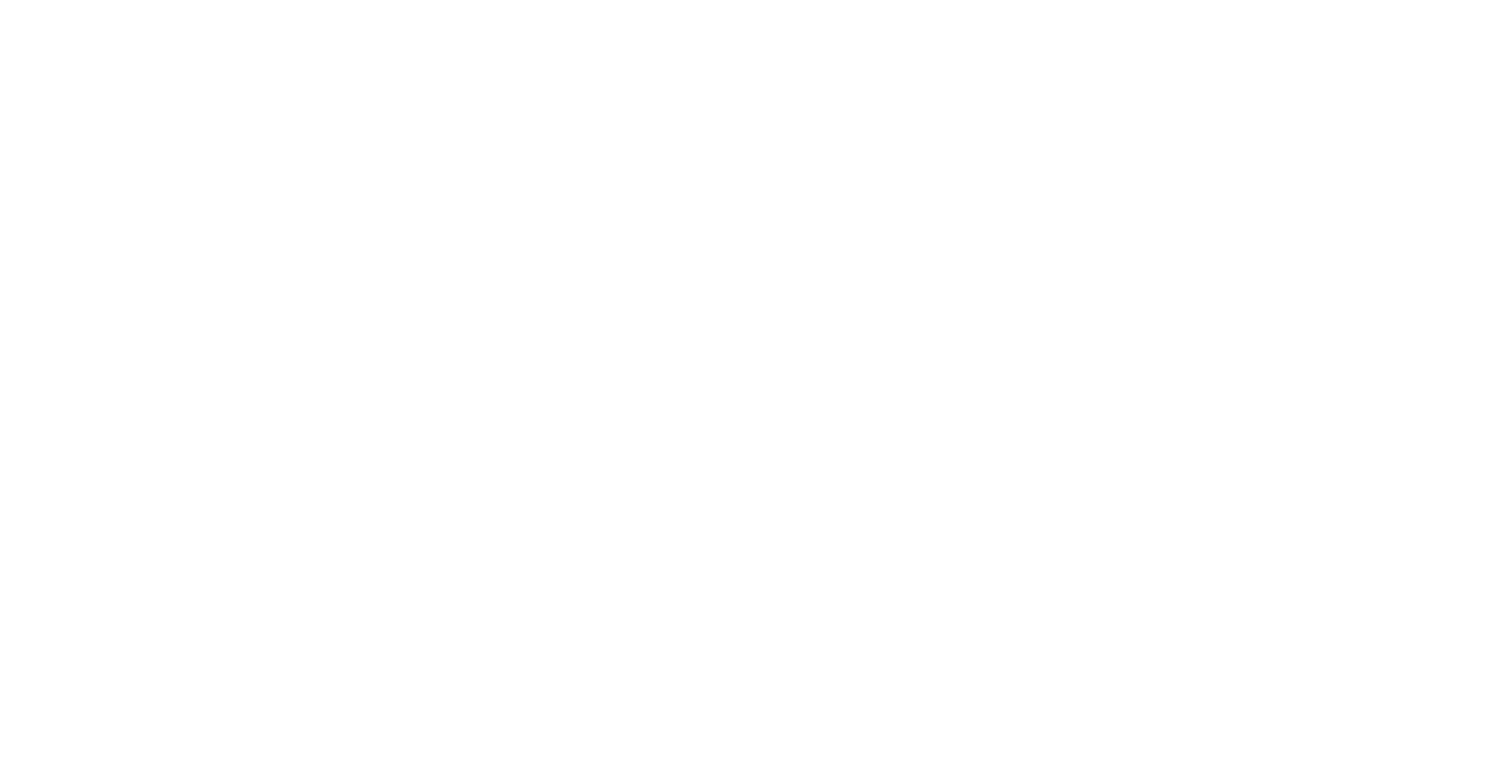 scroll, scrollTop: 0, scrollLeft: 0, axis: both 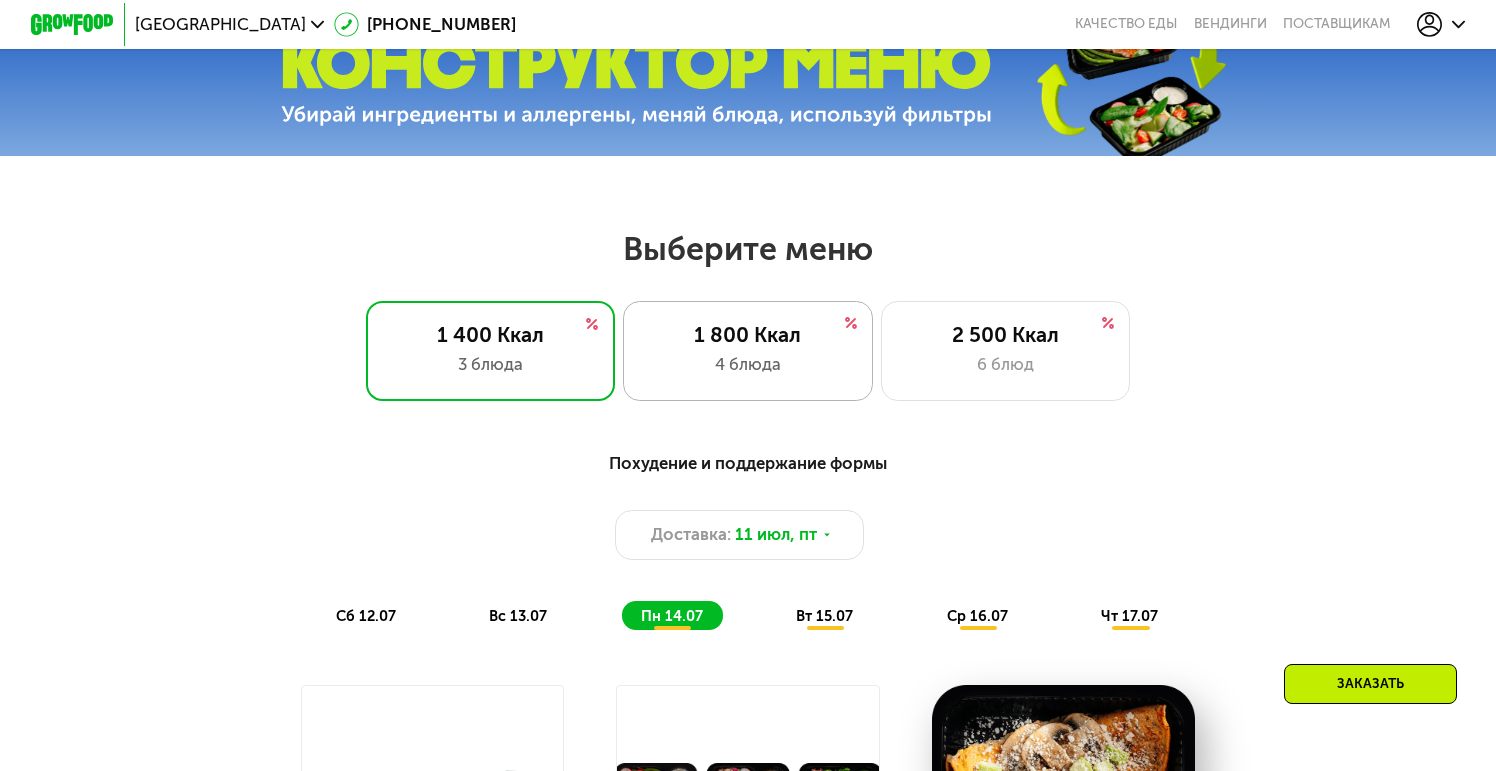click on "1 800 Ккал" at bounding box center [748, 335] 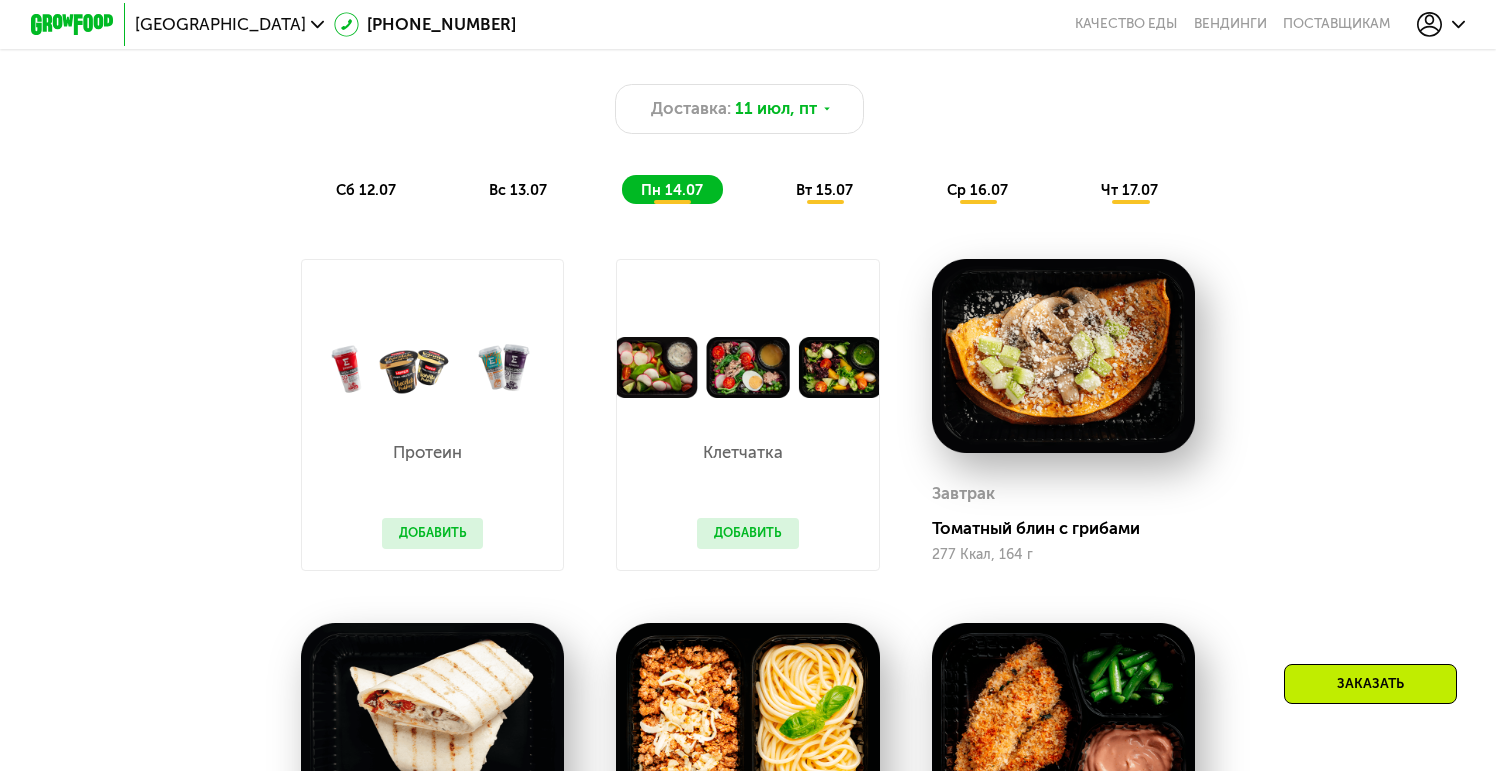 scroll, scrollTop: 1129, scrollLeft: 0, axis: vertical 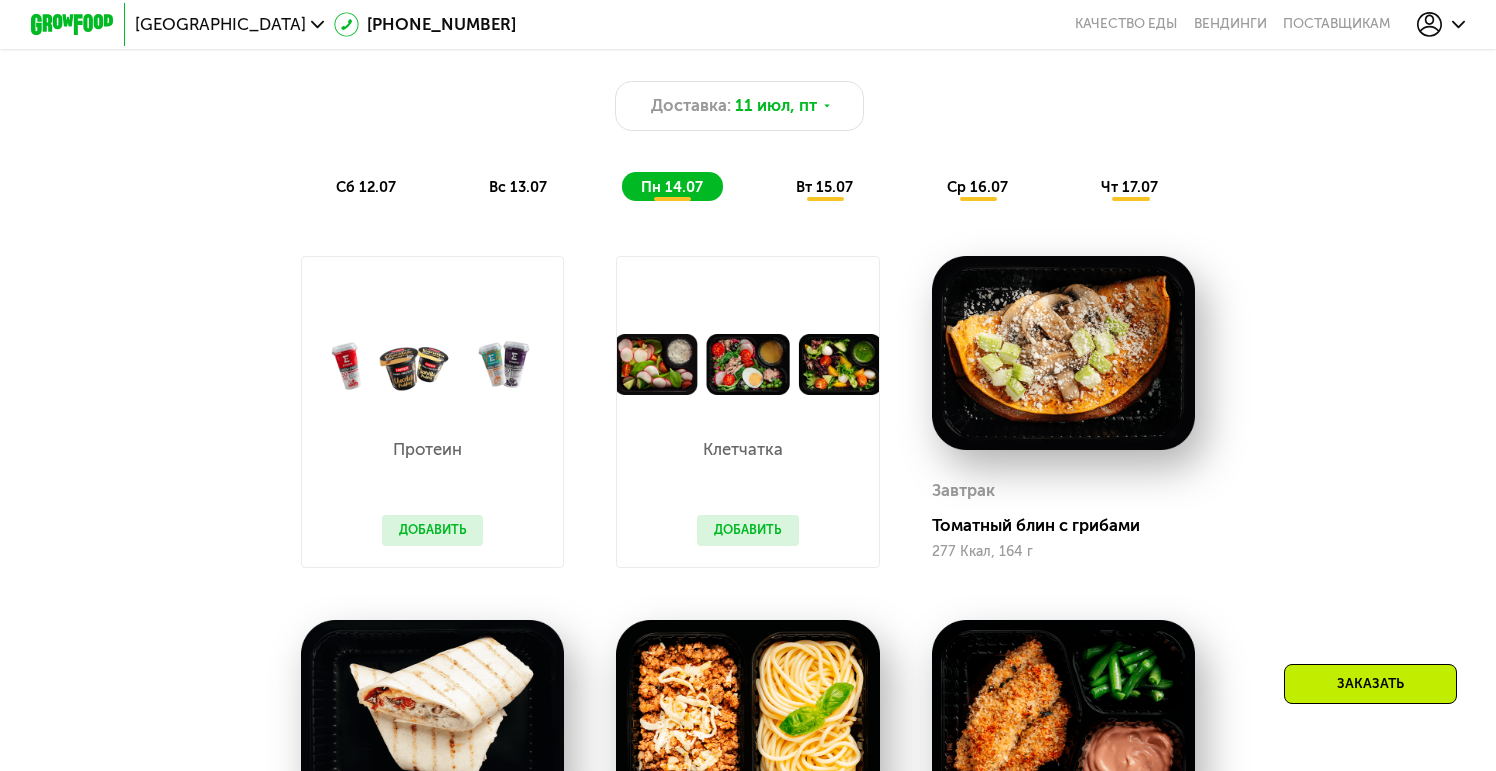 click on "сб 12.07" at bounding box center (366, 187) 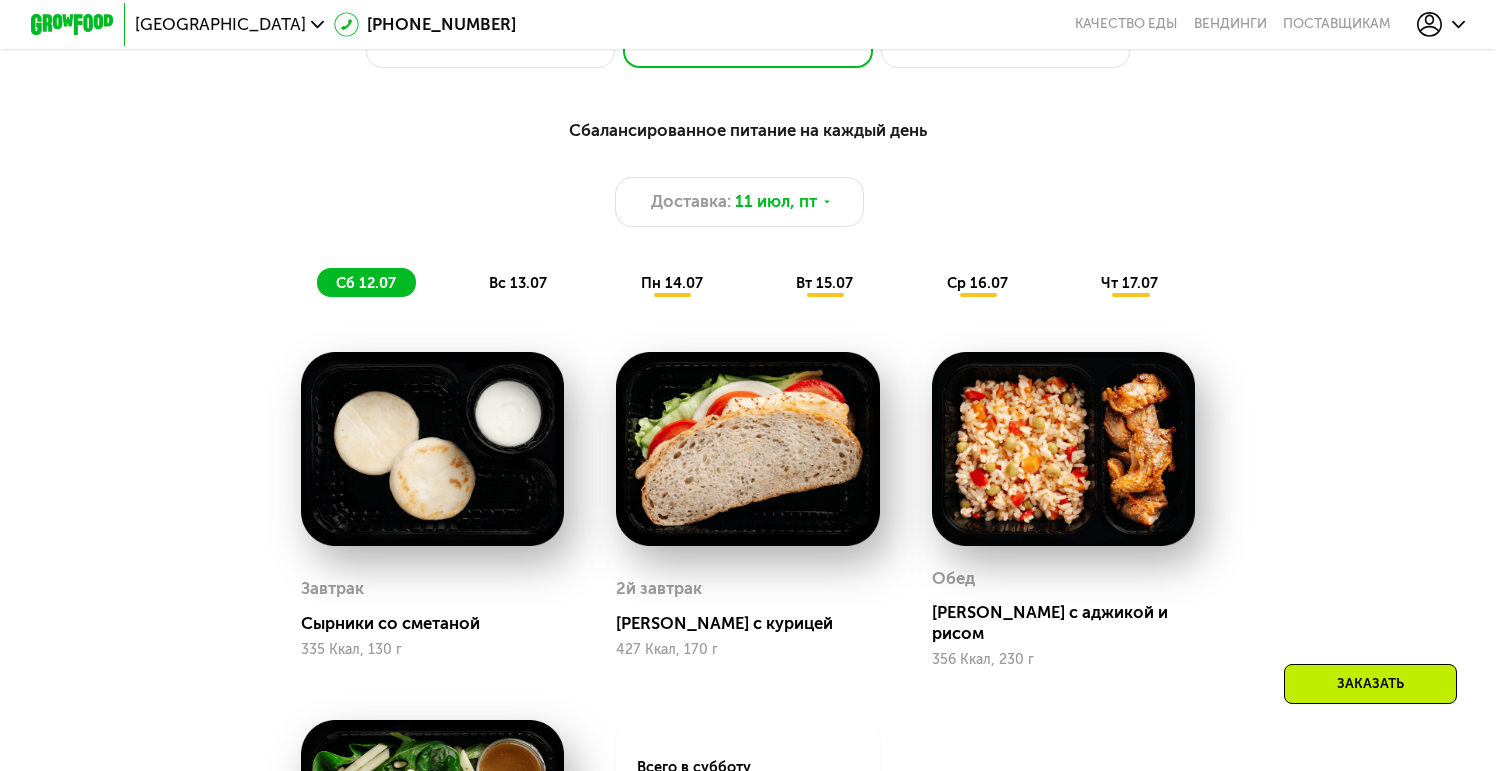 scroll, scrollTop: 1107, scrollLeft: 0, axis: vertical 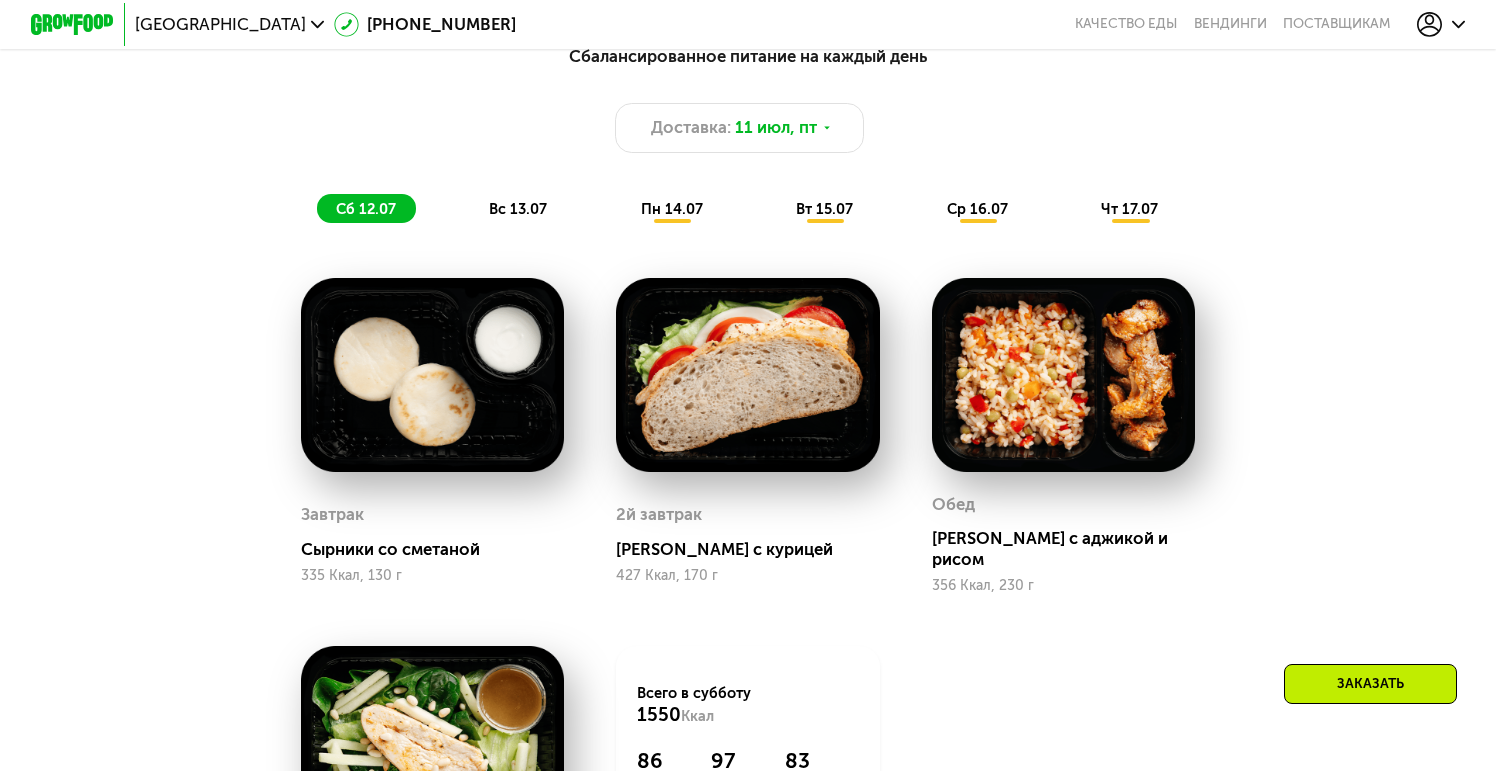 click on "вс 13.07" at bounding box center [518, 209] 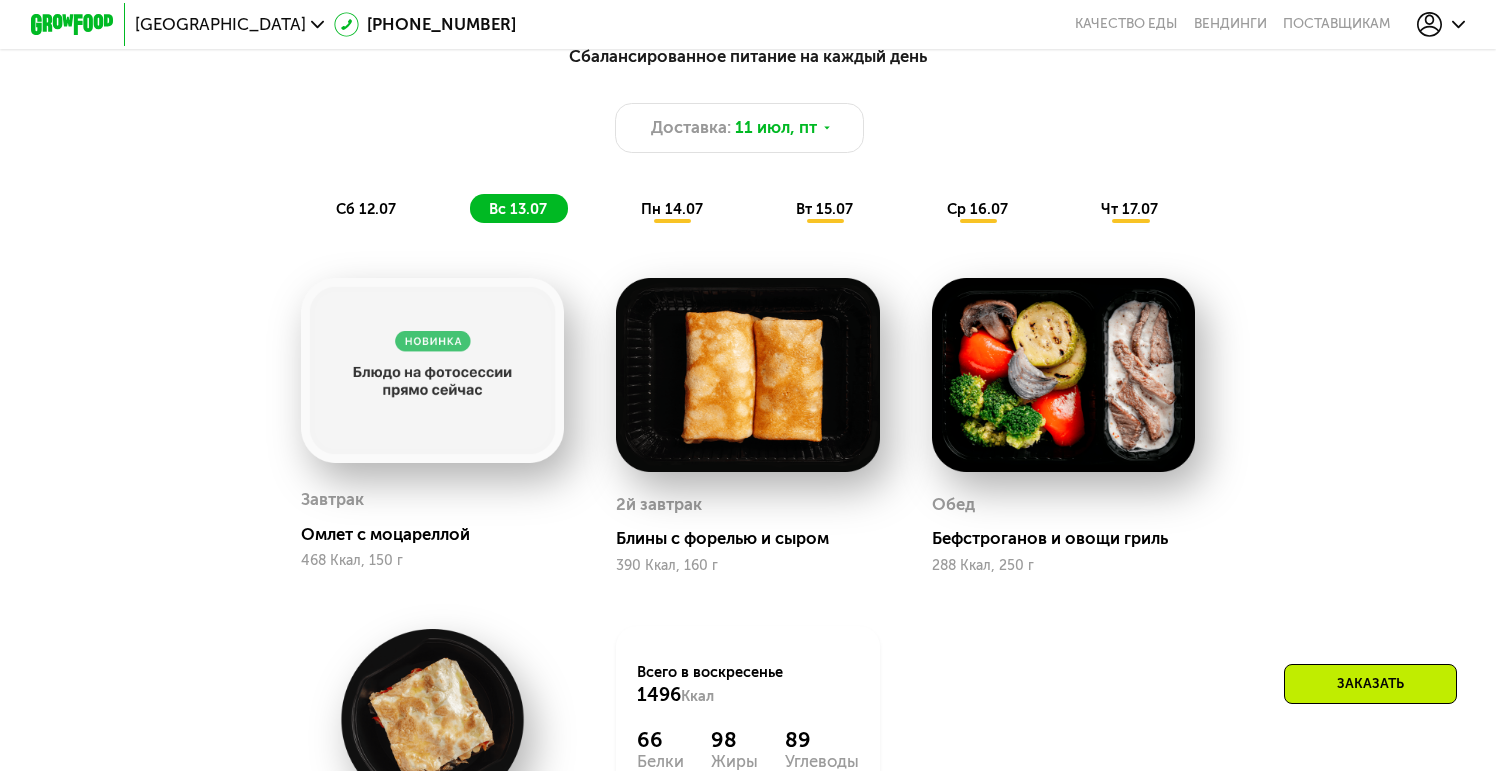 click on "пн 14.07" at bounding box center (672, 209) 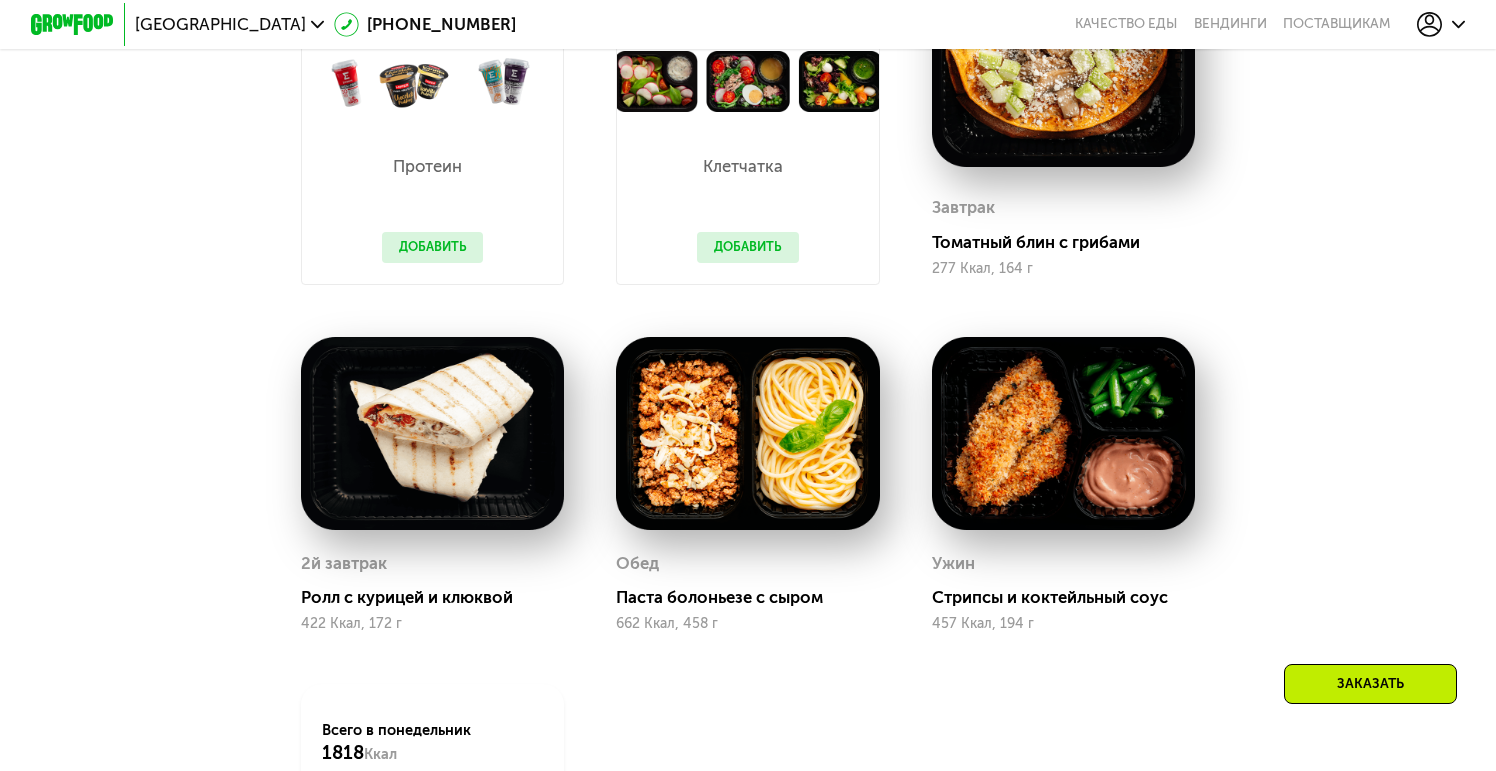 scroll, scrollTop: 1410, scrollLeft: 0, axis: vertical 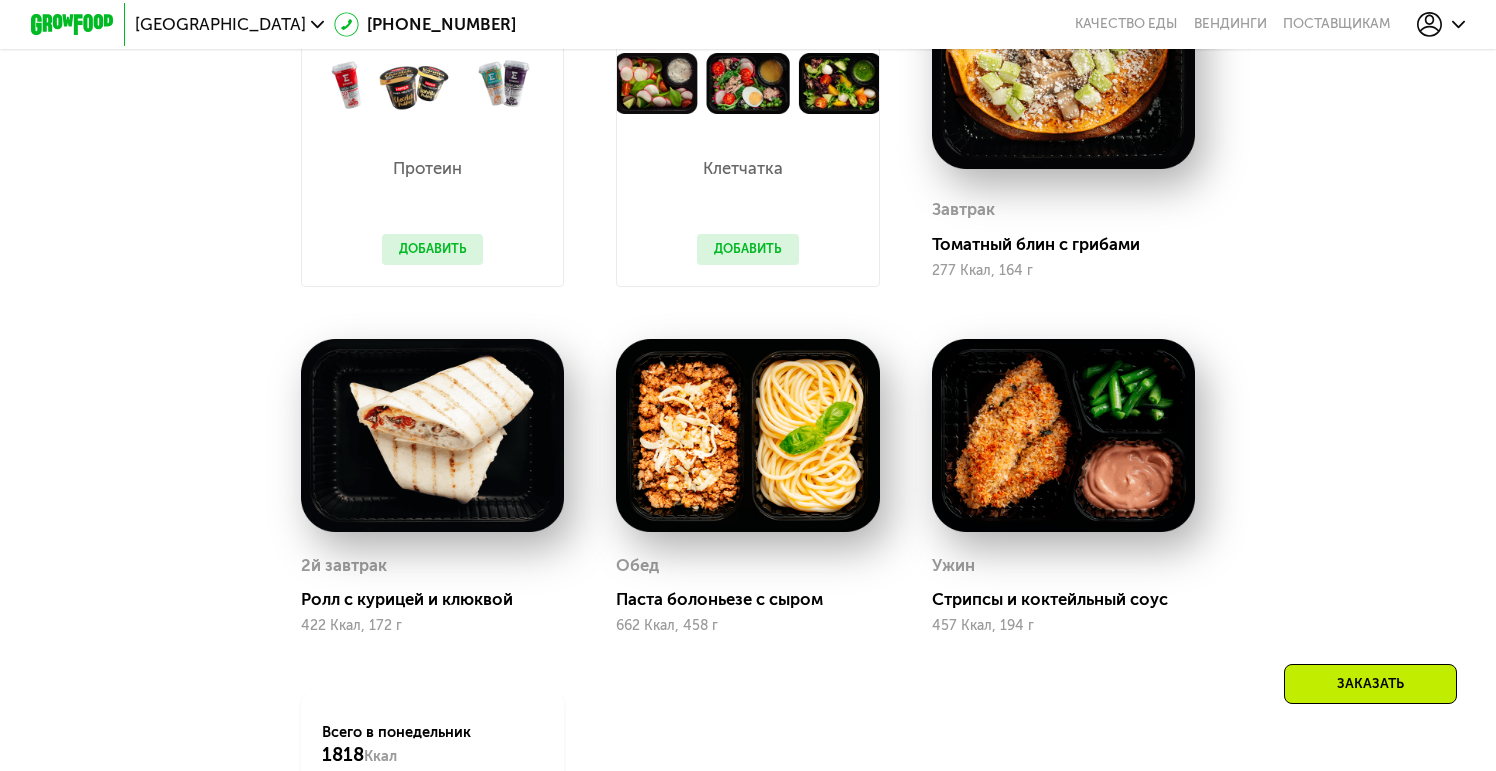 click on "Добавить" at bounding box center (432, 249) 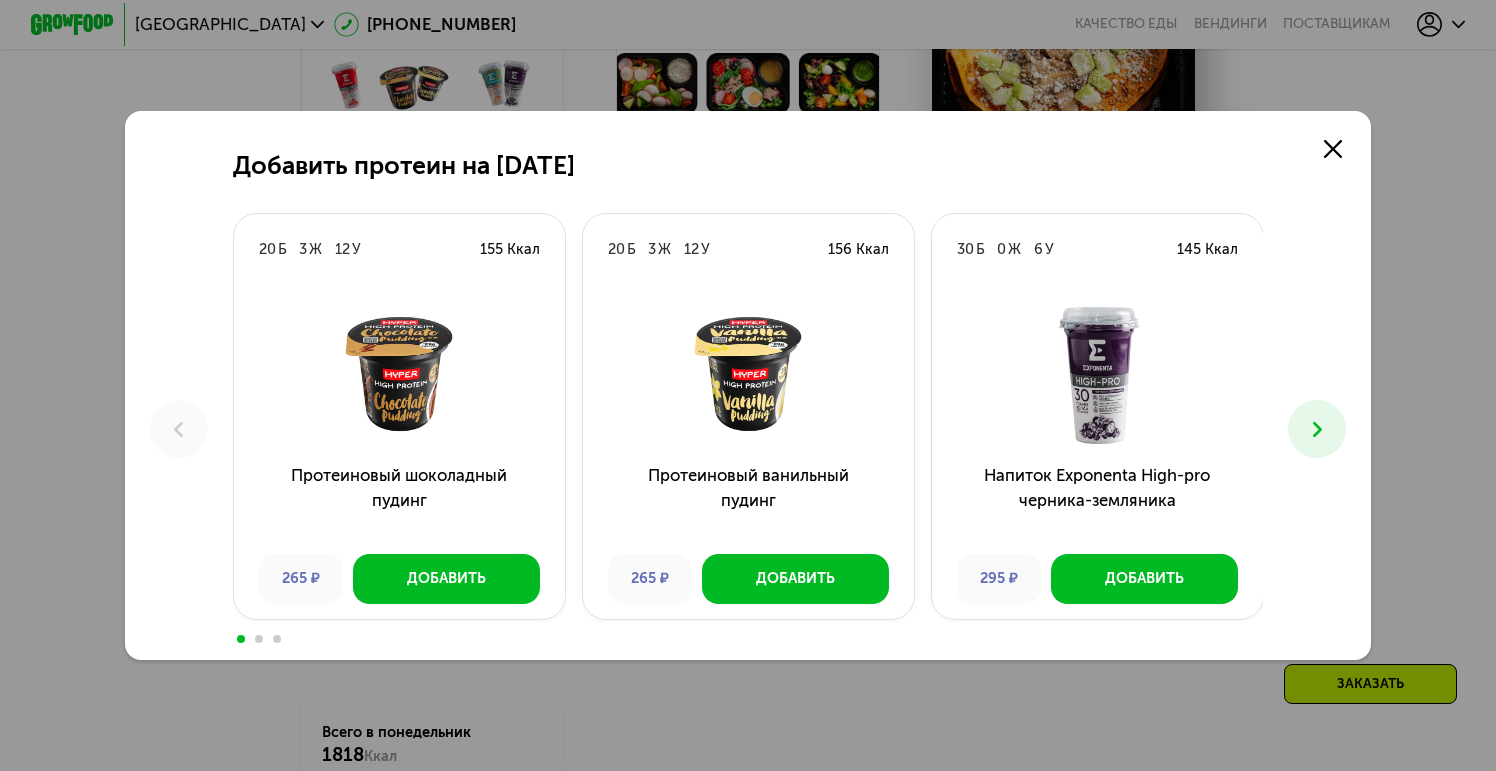 scroll, scrollTop: 0, scrollLeft: 0, axis: both 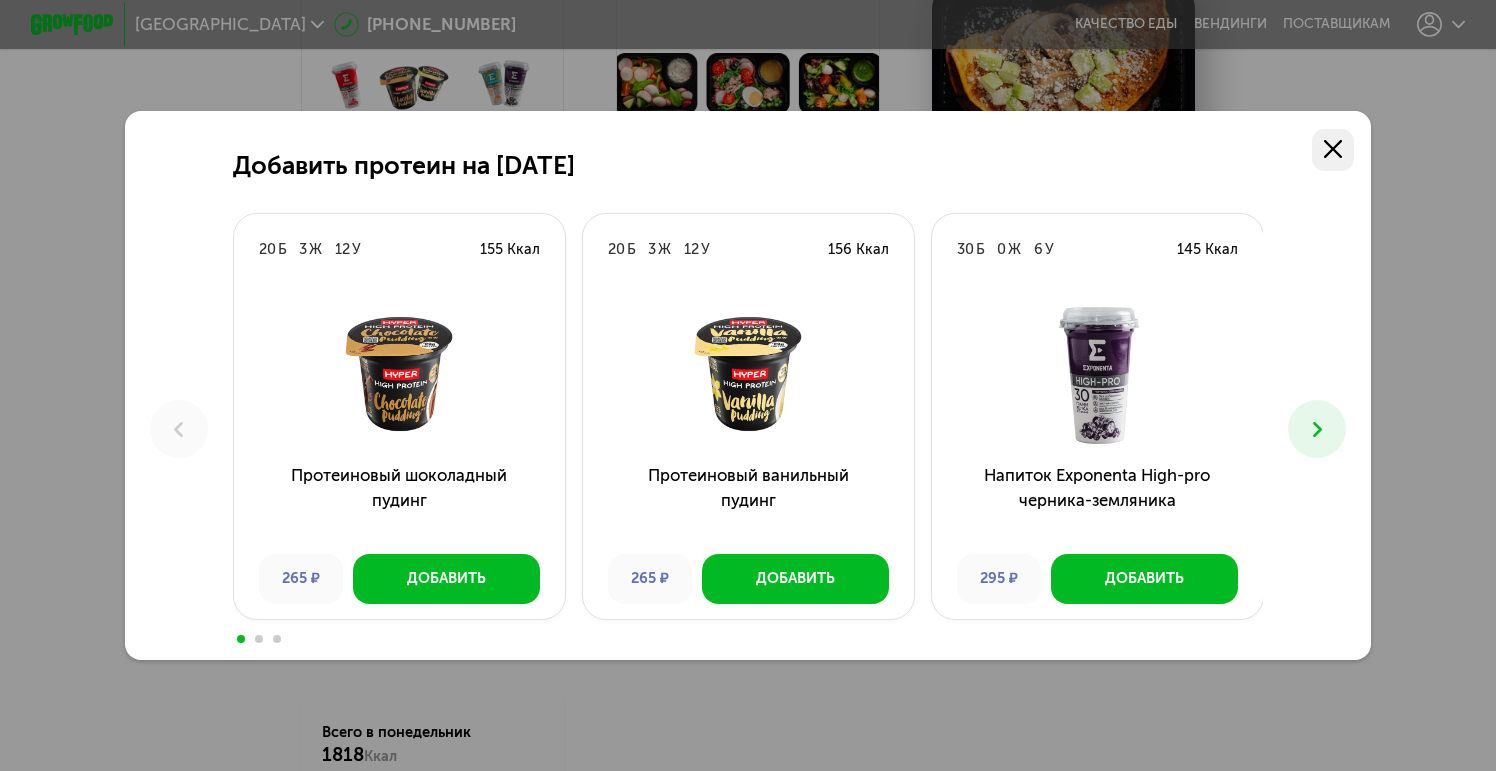 click 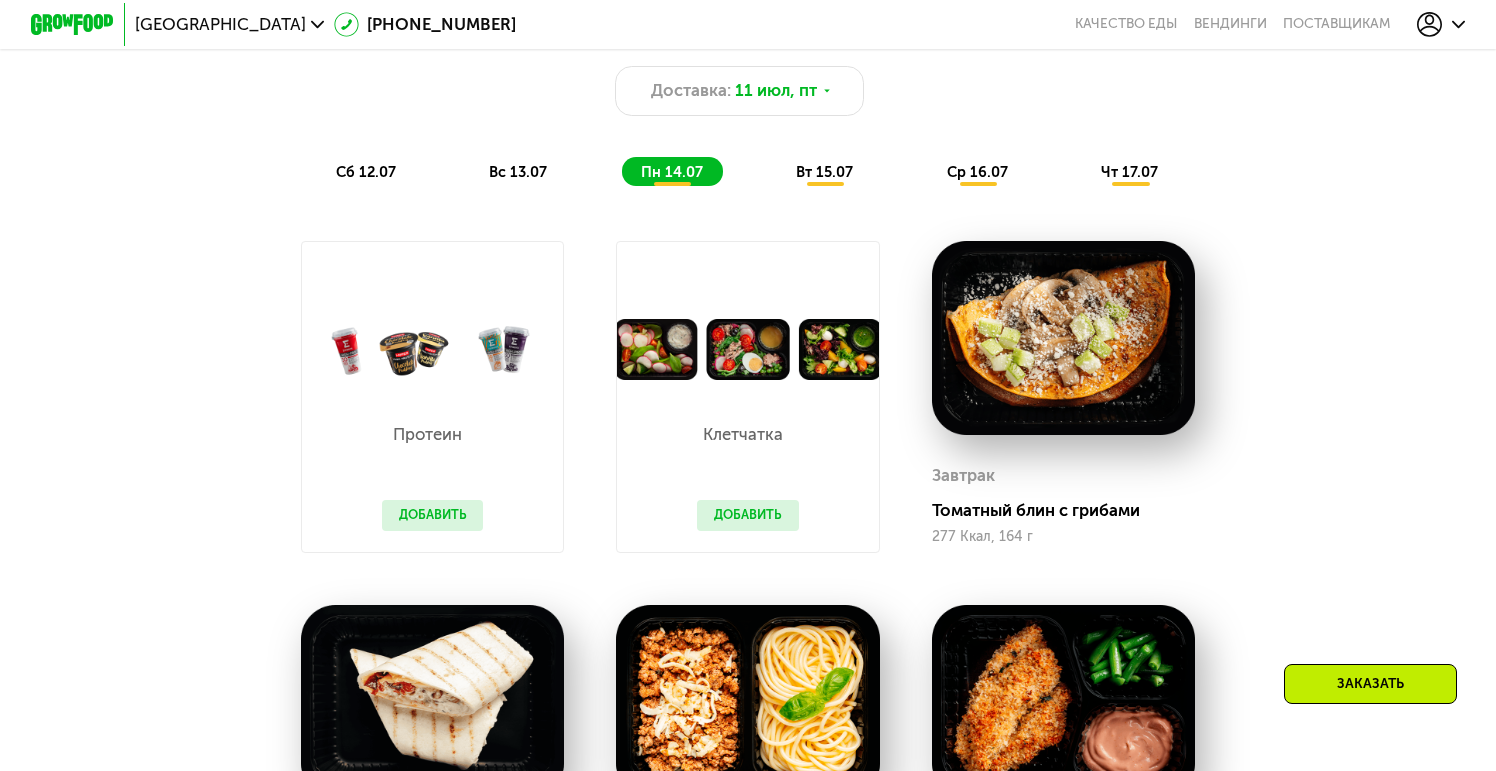 scroll, scrollTop: 1142, scrollLeft: 0, axis: vertical 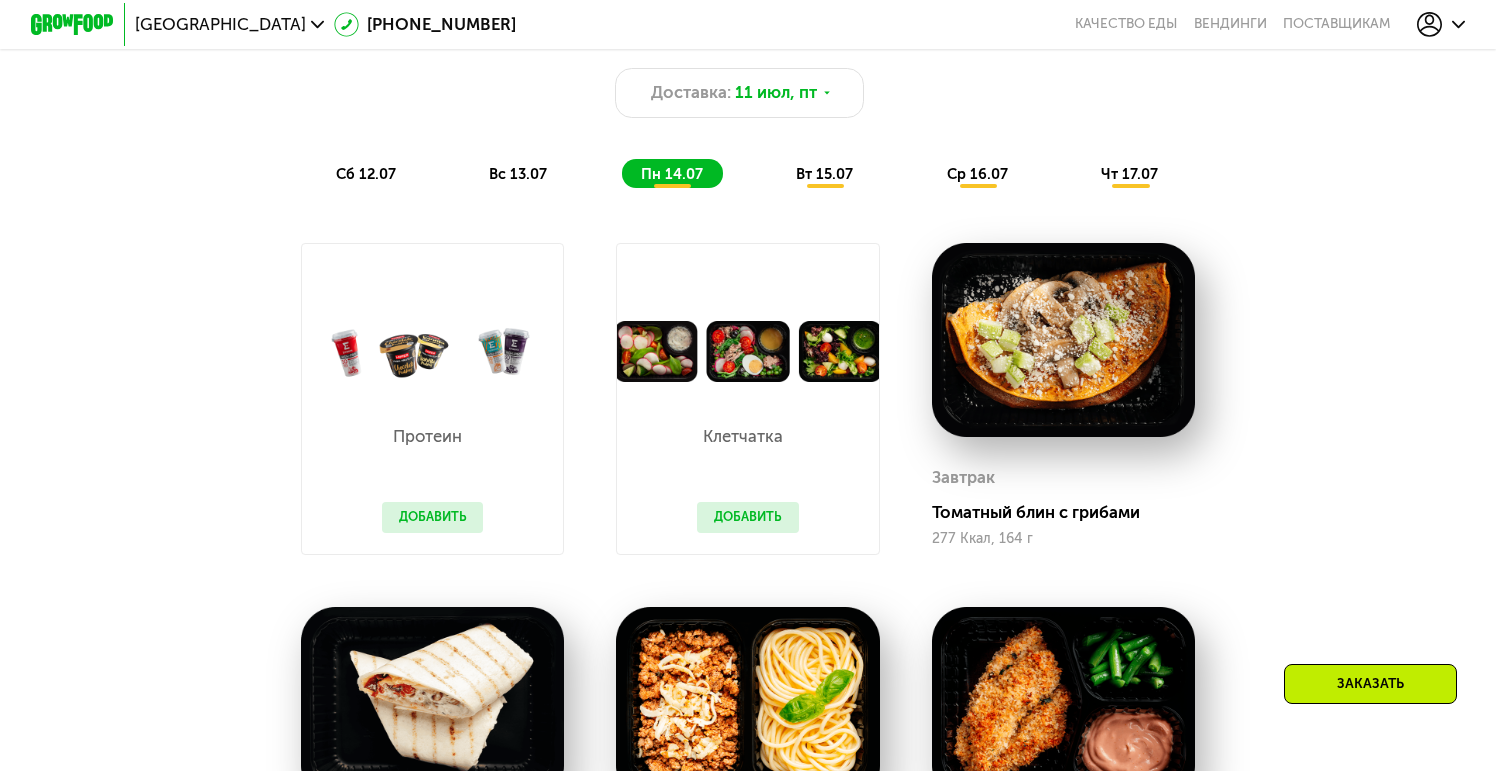 click on "вт 15.07" at bounding box center [824, 174] 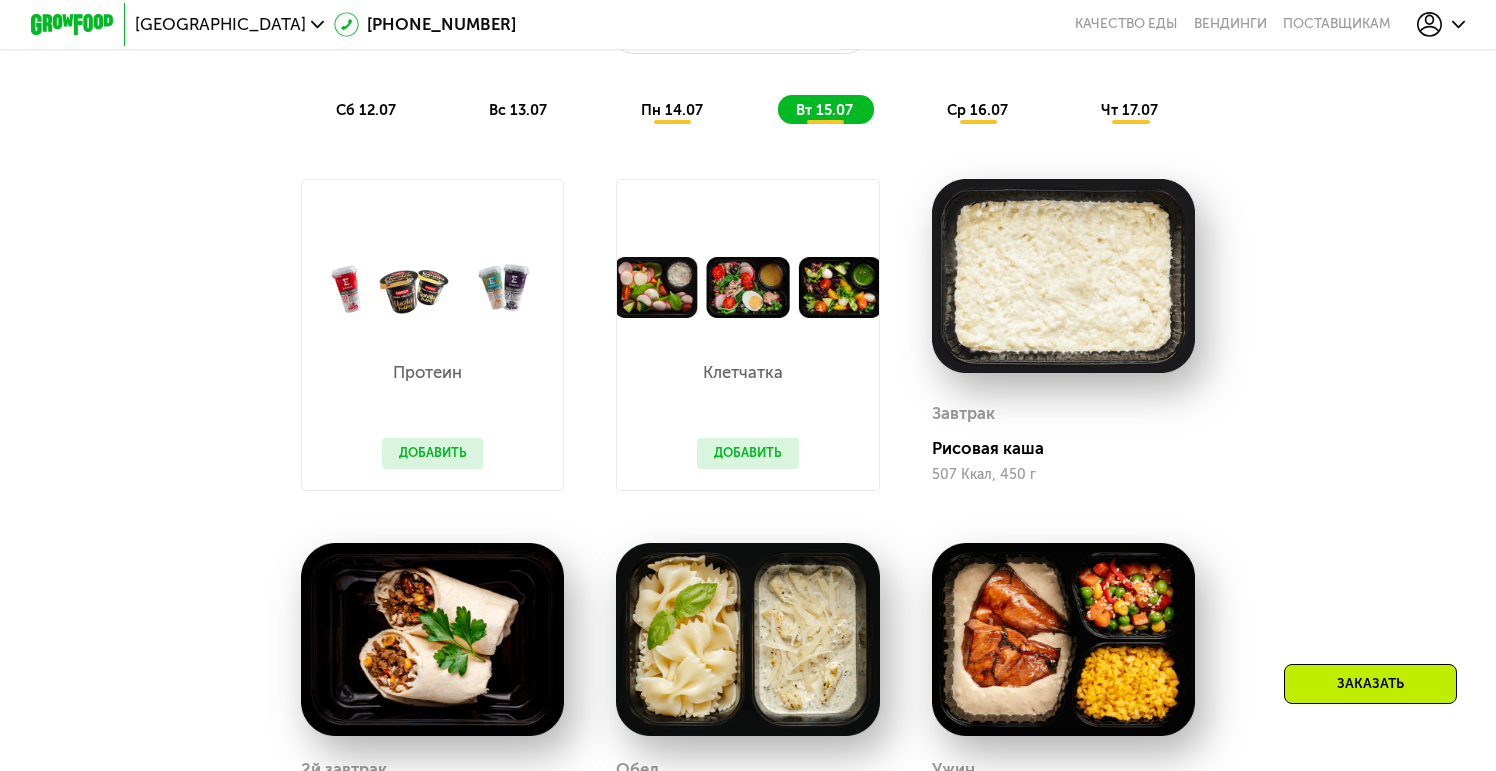 scroll, scrollTop: 1194, scrollLeft: 0, axis: vertical 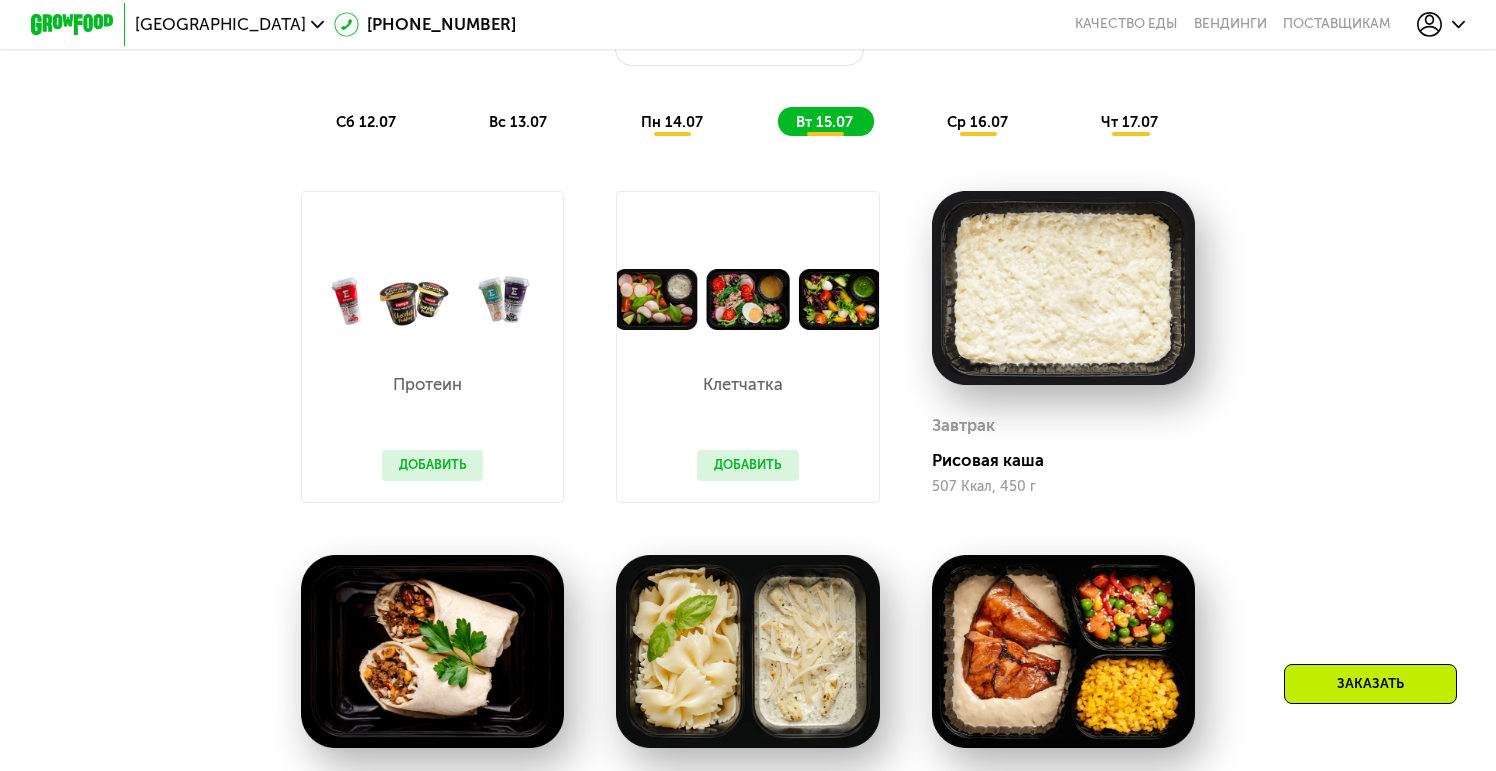 click on "ср 16.07" at bounding box center (977, 122) 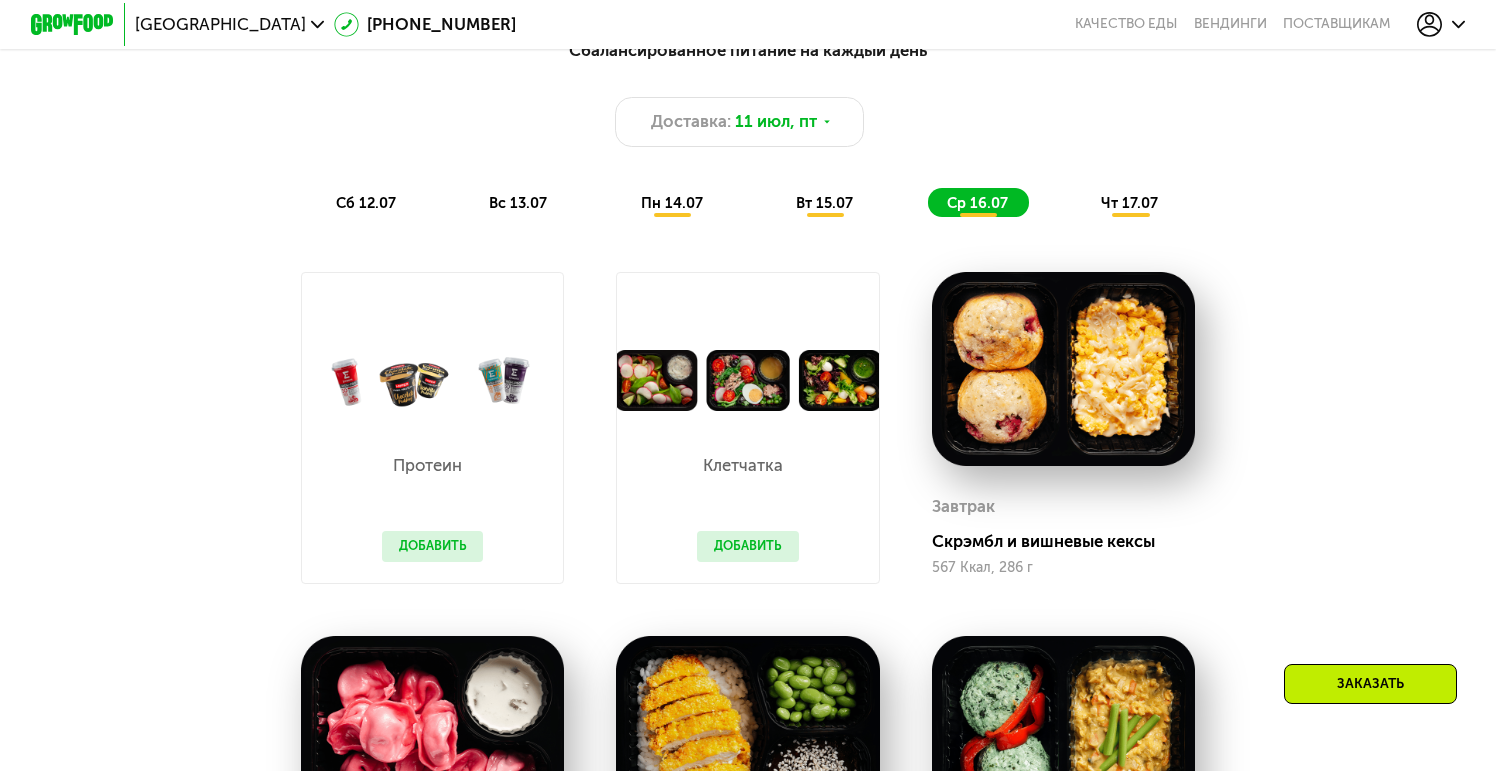 scroll, scrollTop: 1110, scrollLeft: 0, axis: vertical 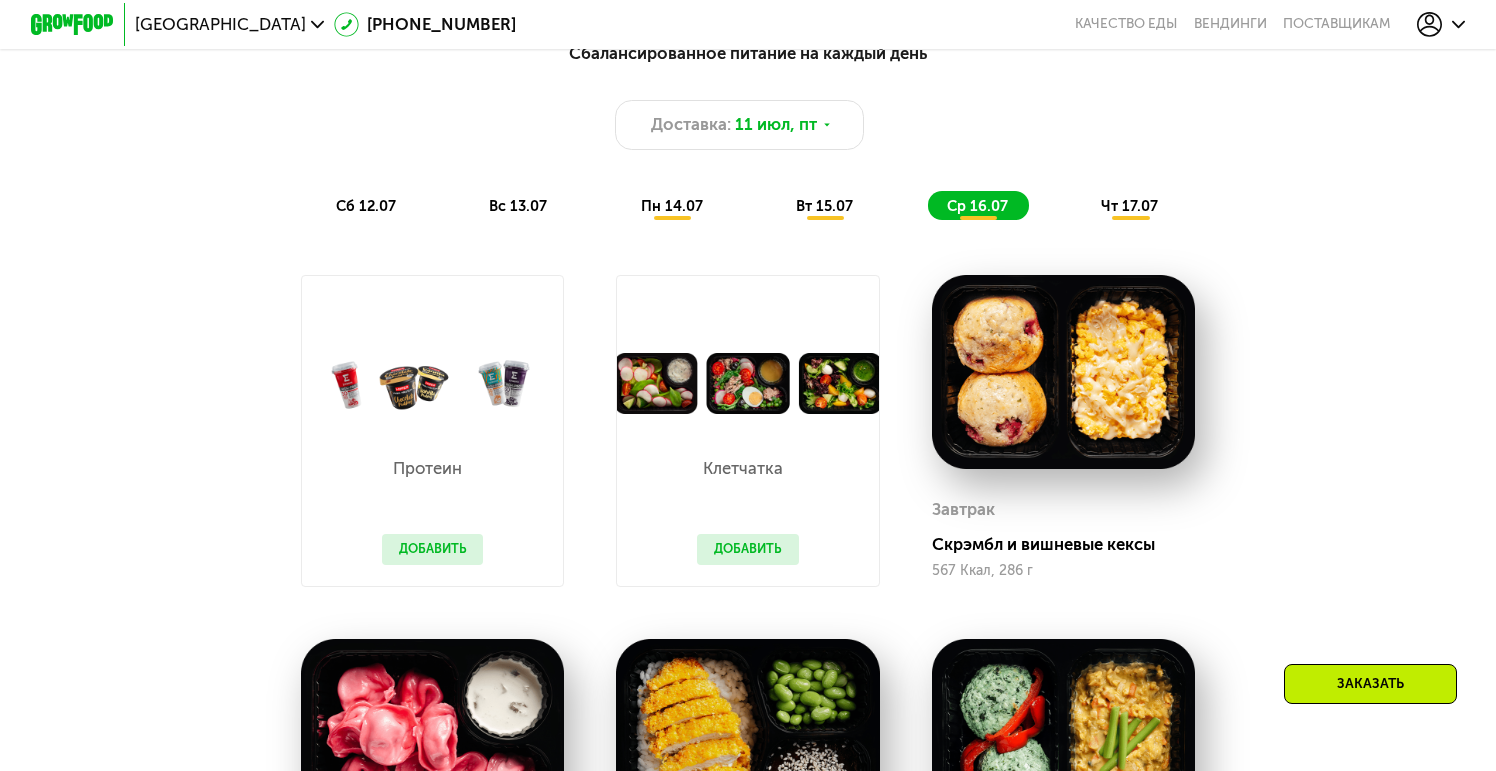click on "чт 17.07" at bounding box center (1129, 206) 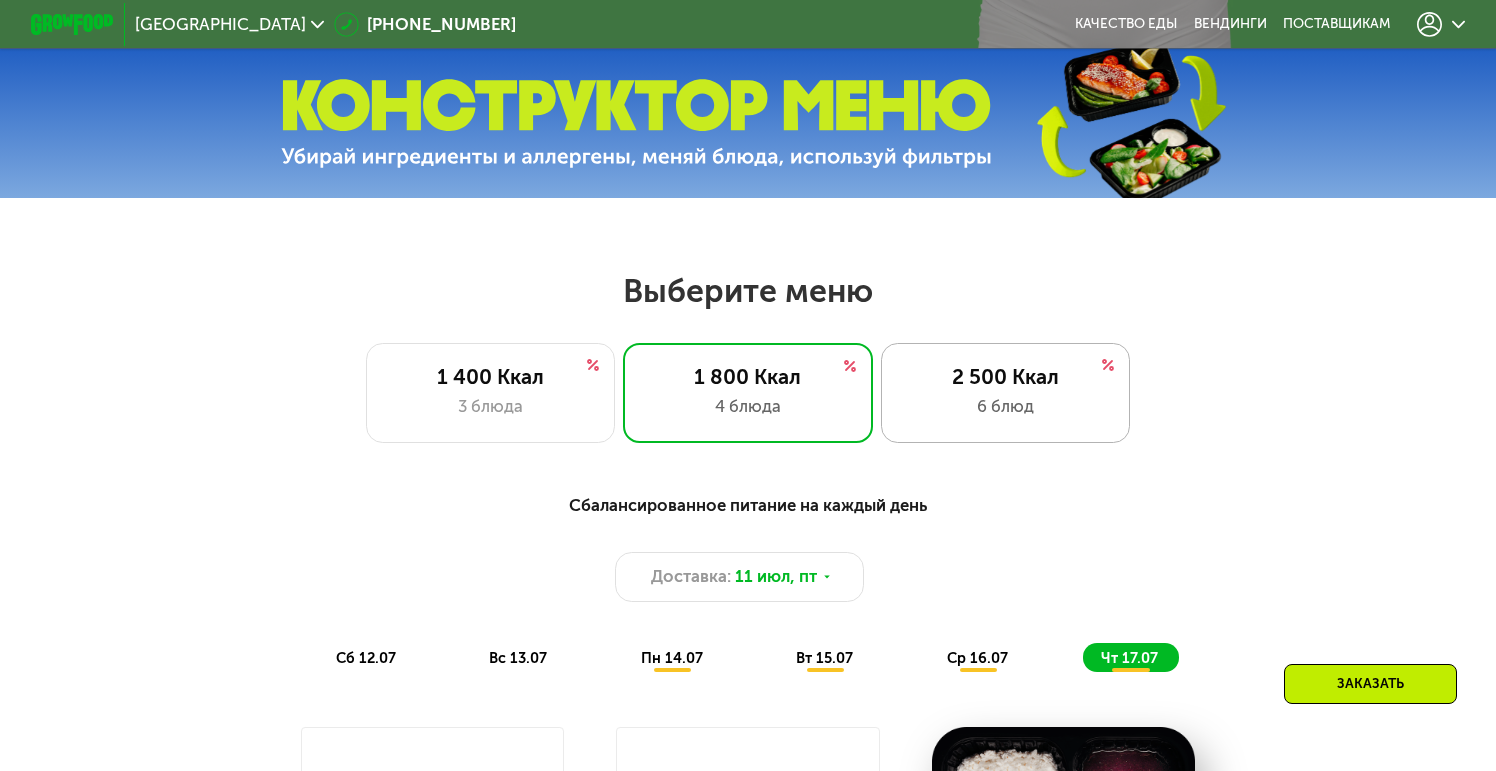 scroll, scrollTop: 672, scrollLeft: 0, axis: vertical 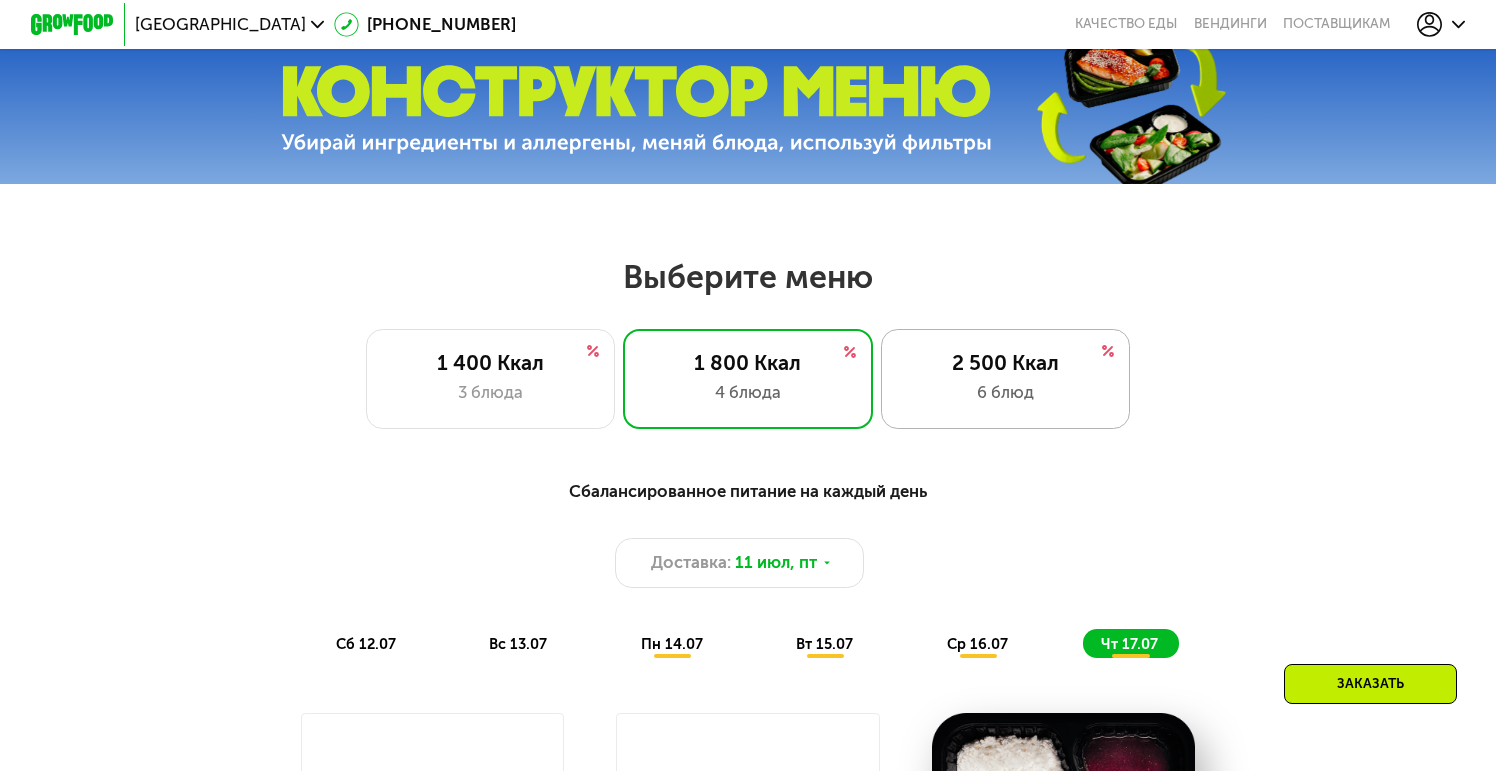 click on "6 блюд" at bounding box center [1006, 392] 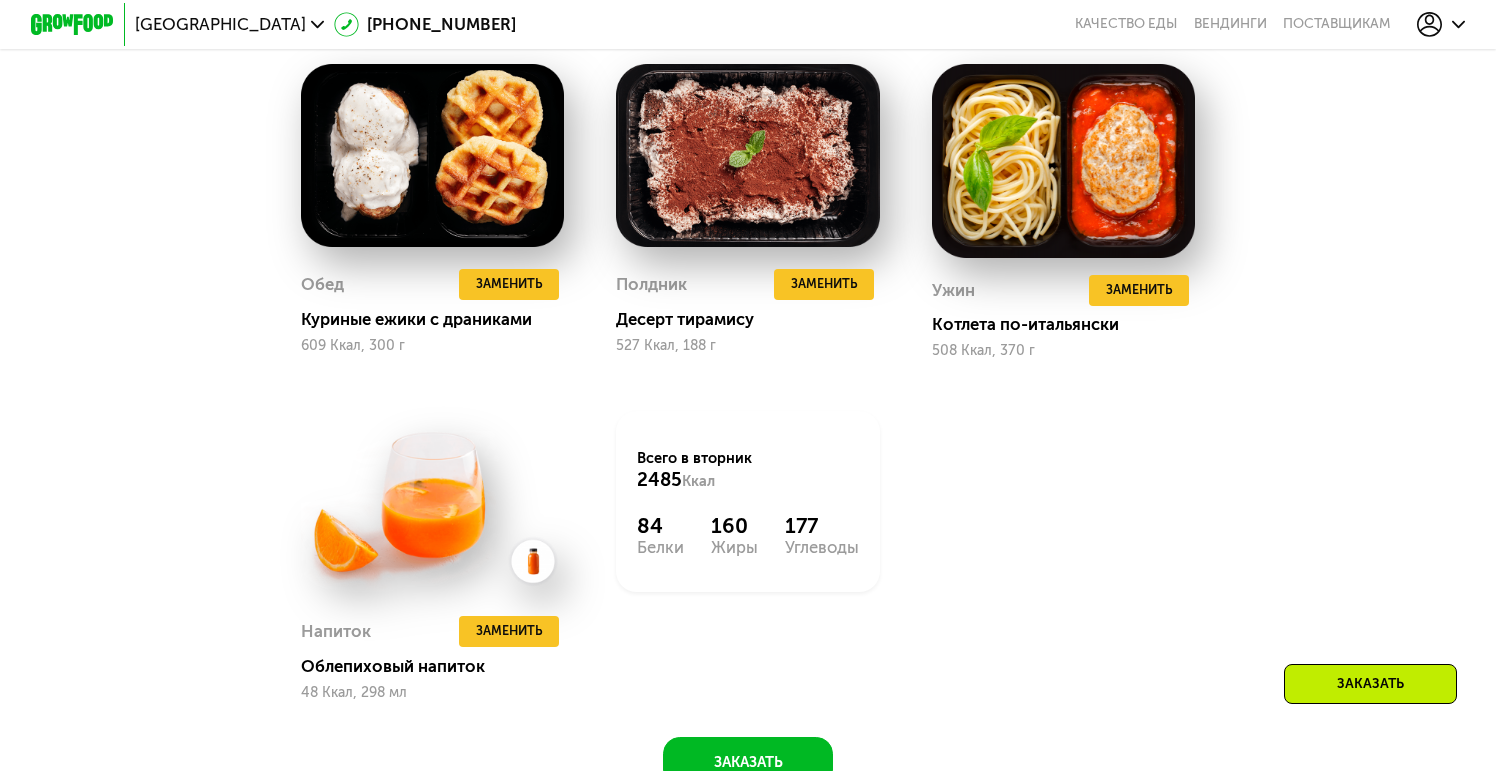 scroll, scrollTop: 1649, scrollLeft: 0, axis: vertical 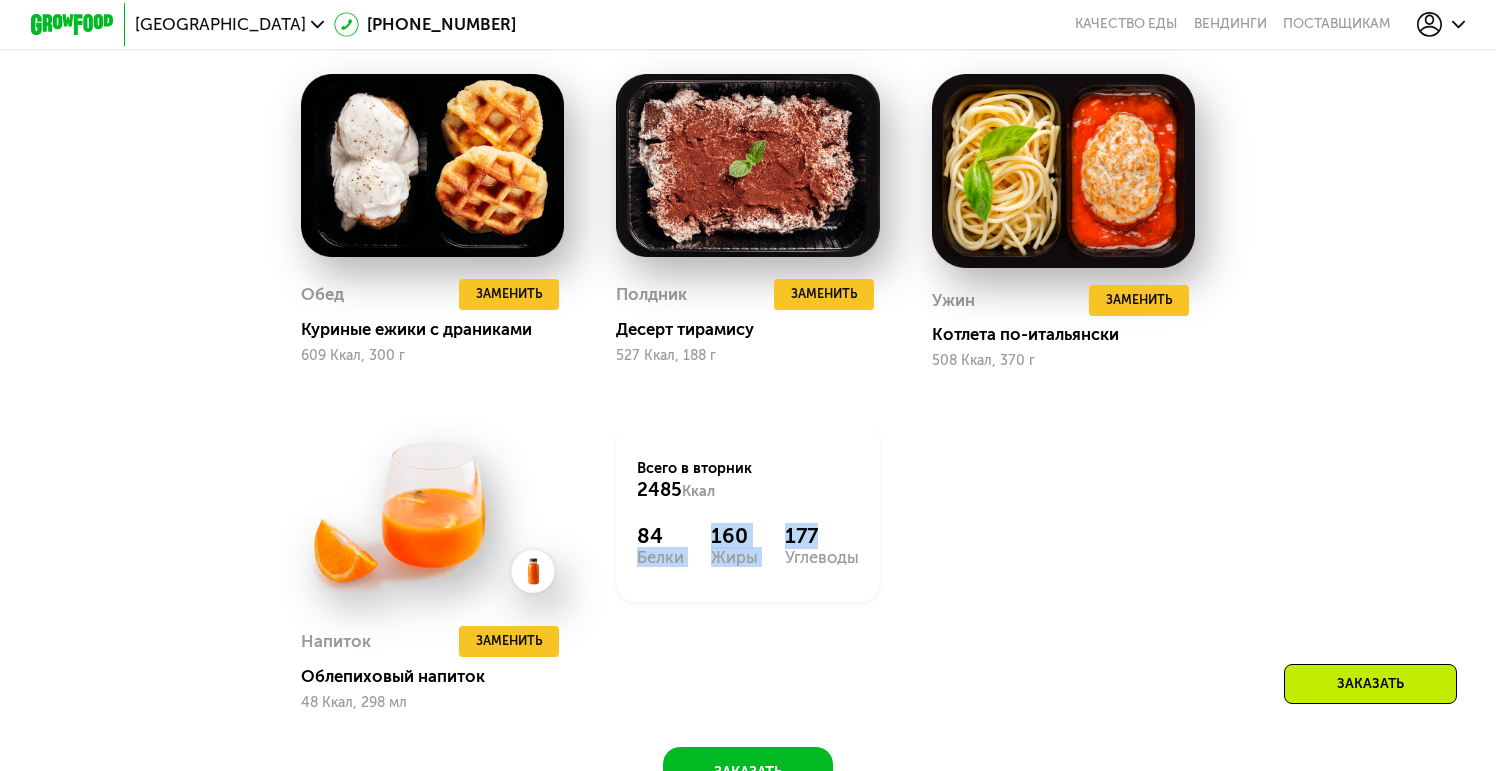 drag, startPoint x: 692, startPoint y: 530, endPoint x: 891, endPoint y: 541, distance: 199.30379 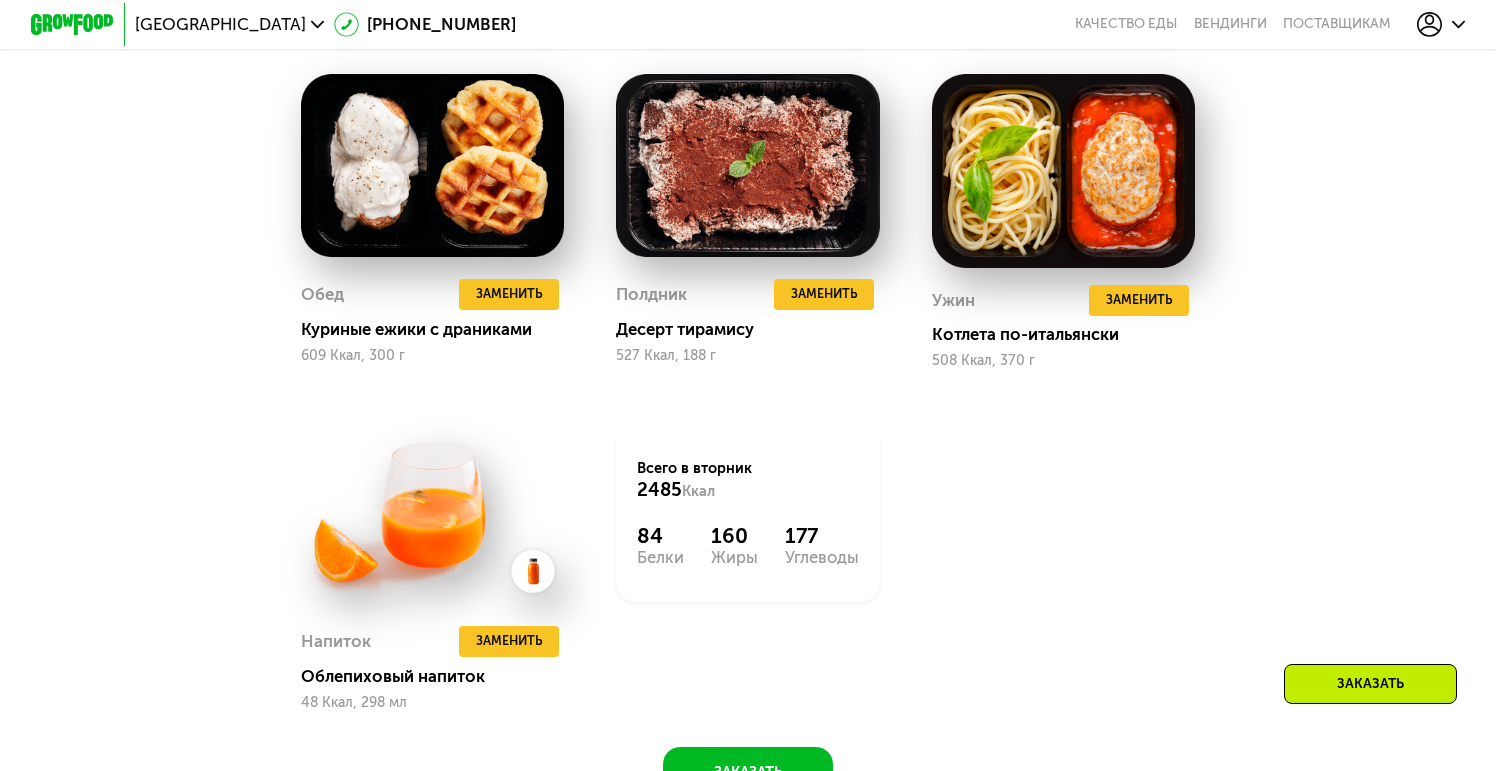 click on "Всего в [DATE] 2485 Ккал 84  Белки  160  Жиры  177  Углеводы" at bounding box center [747, 511] 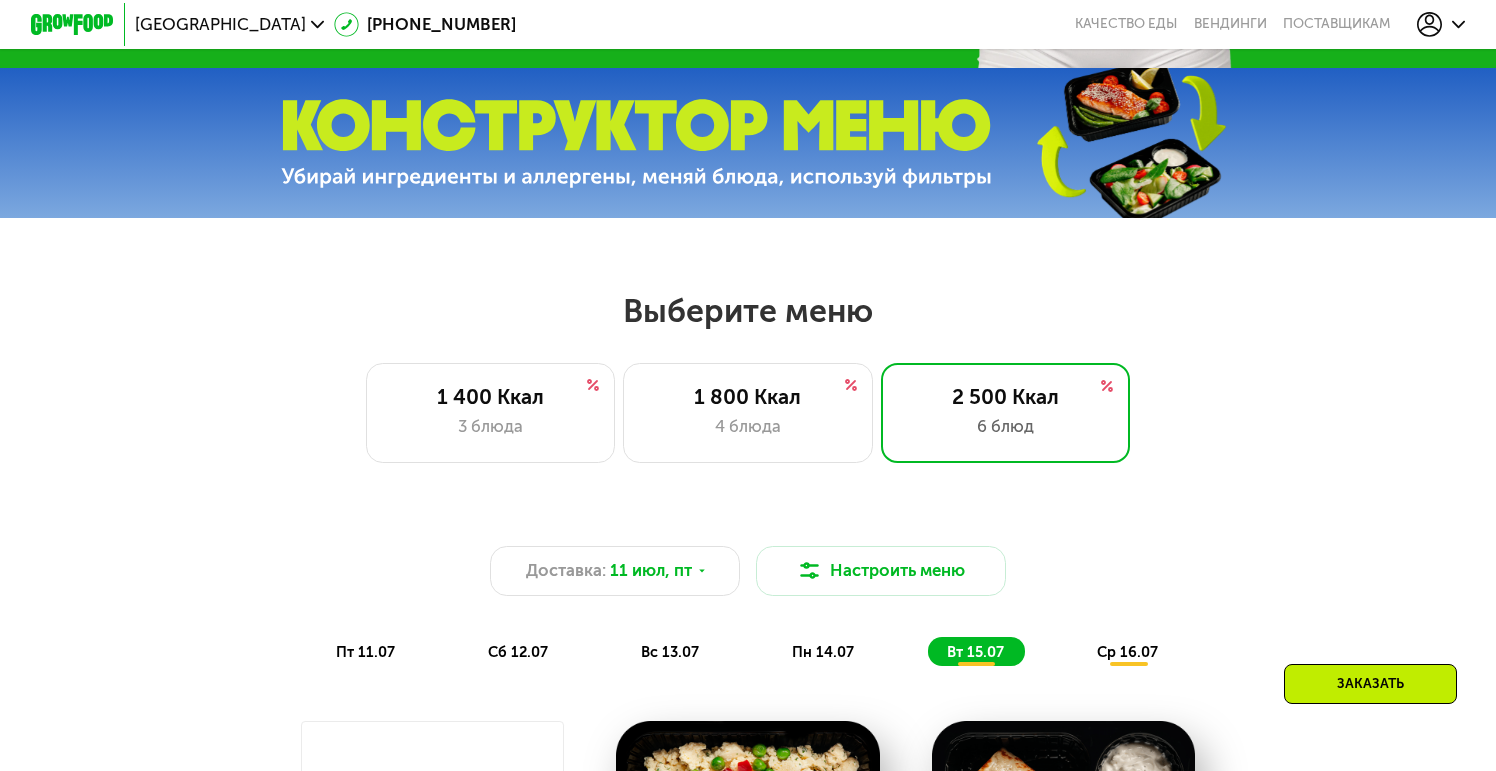 scroll, scrollTop: 605, scrollLeft: 0, axis: vertical 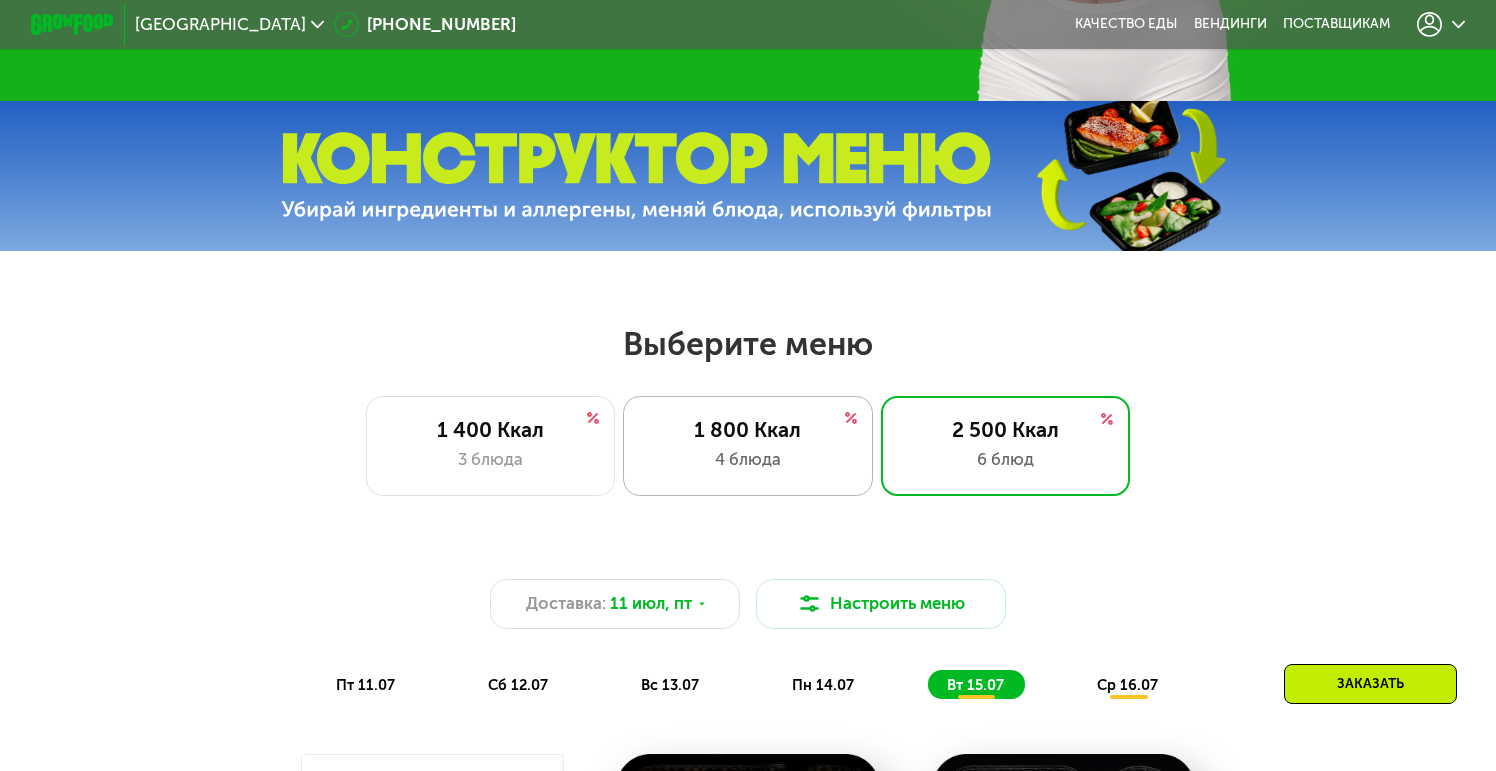 click on "1 800 Ккал 4 блюда" 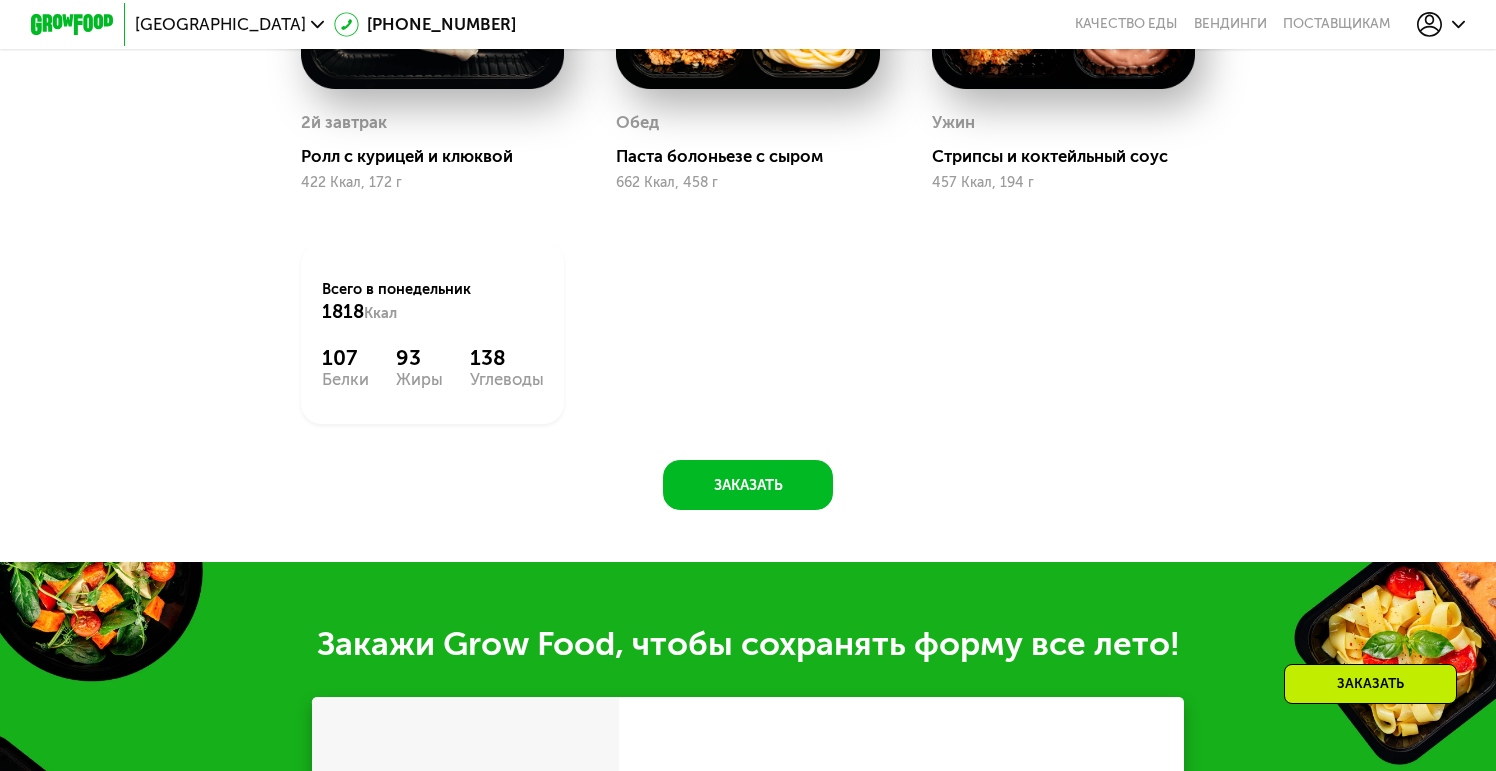 scroll, scrollTop: 1854, scrollLeft: 0, axis: vertical 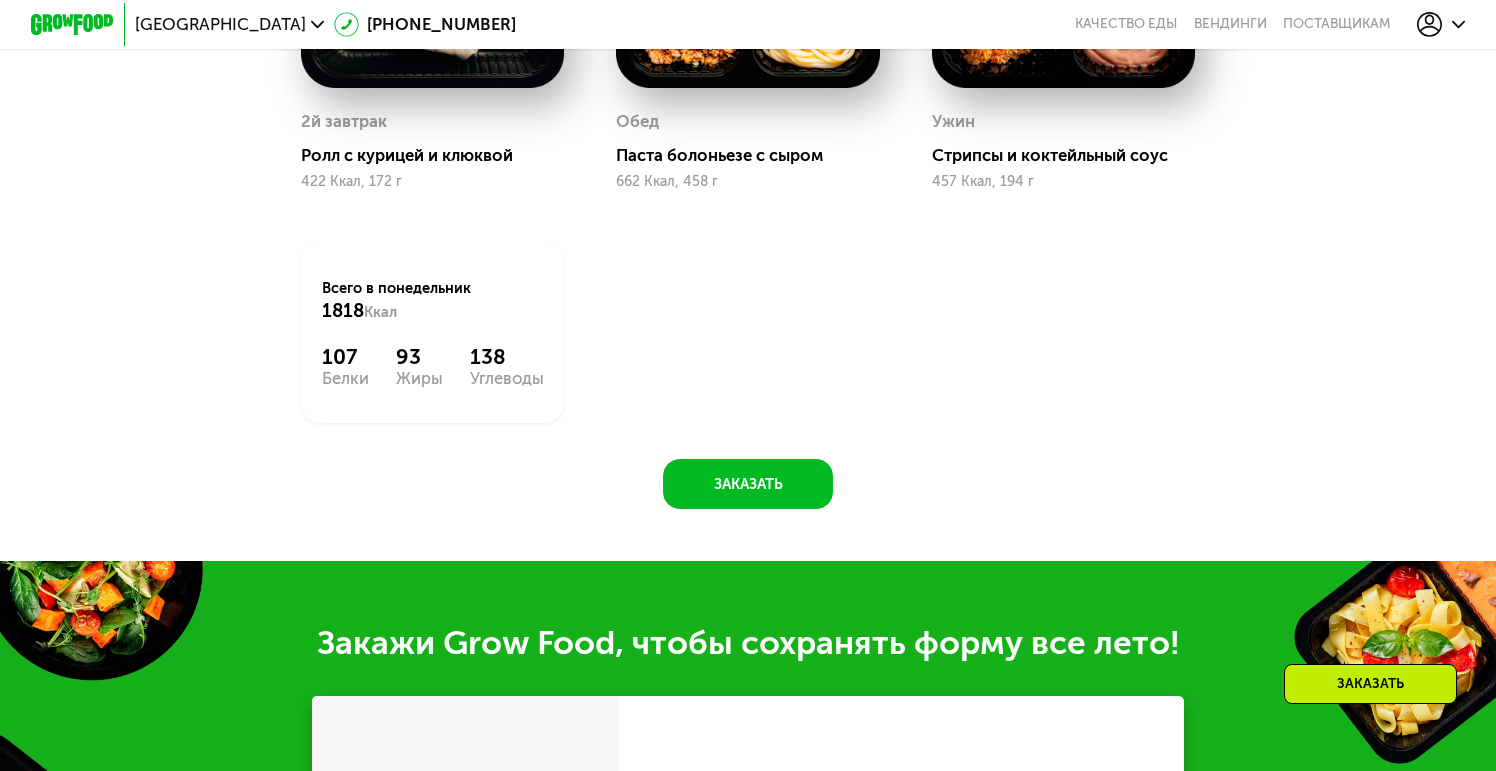 drag, startPoint x: 313, startPoint y: 373, endPoint x: 564, endPoint y: 386, distance: 251.33643 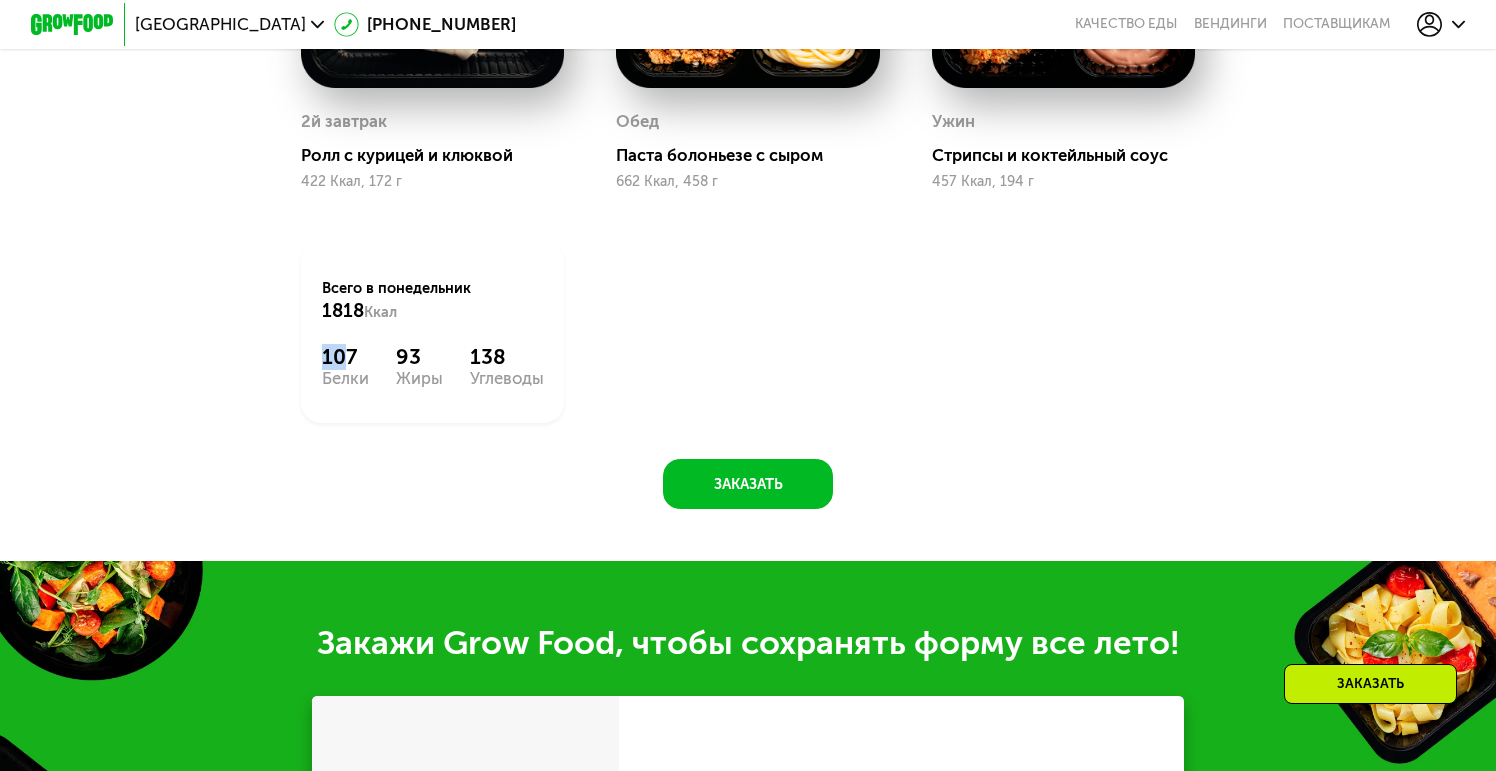 drag, startPoint x: 321, startPoint y: 357, endPoint x: 351, endPoint y: 357, distance: 30 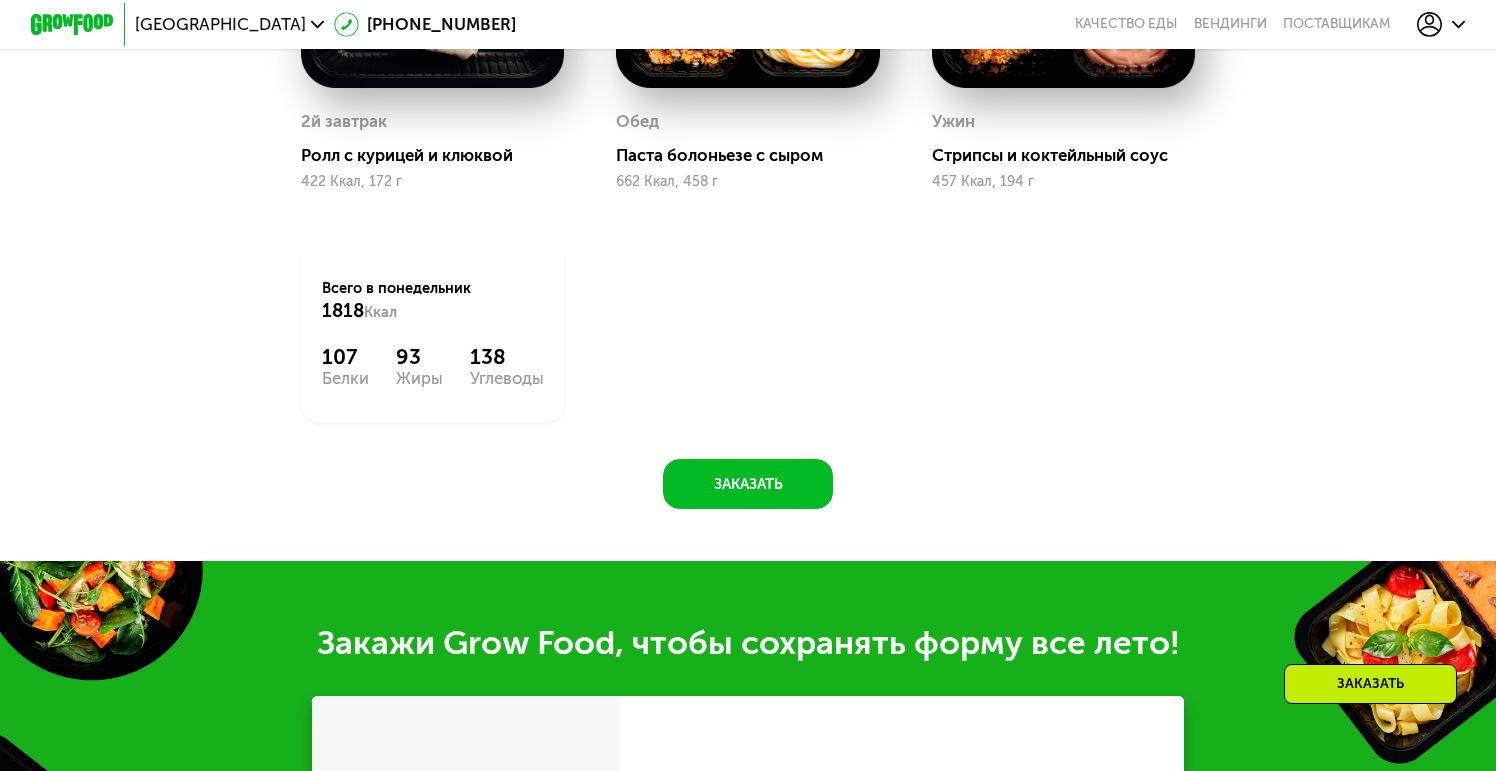 click on "Жиры" at bounding box center (419, 378) 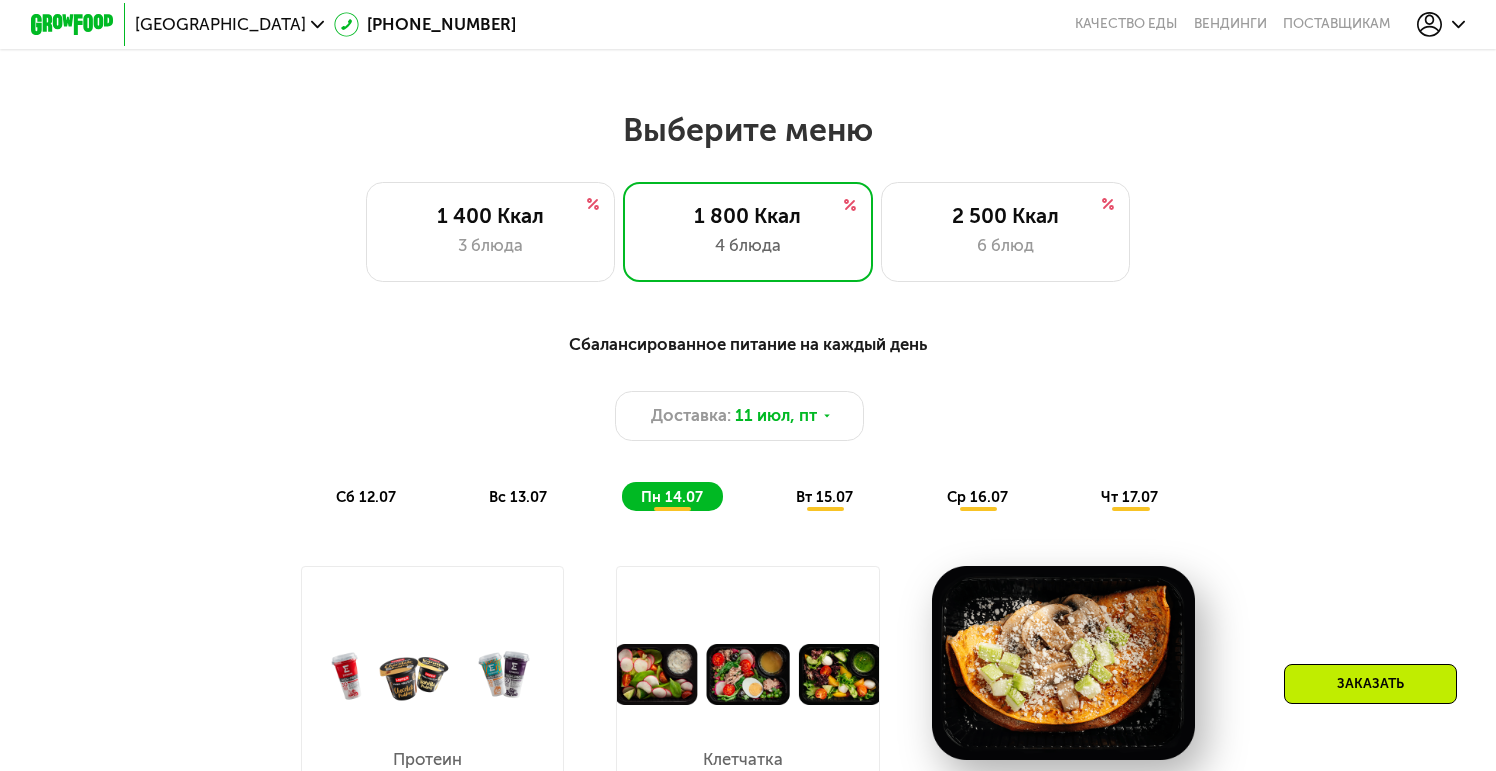 scroll, scrollTop: 740, scrollLeft: 0, axis: vertical 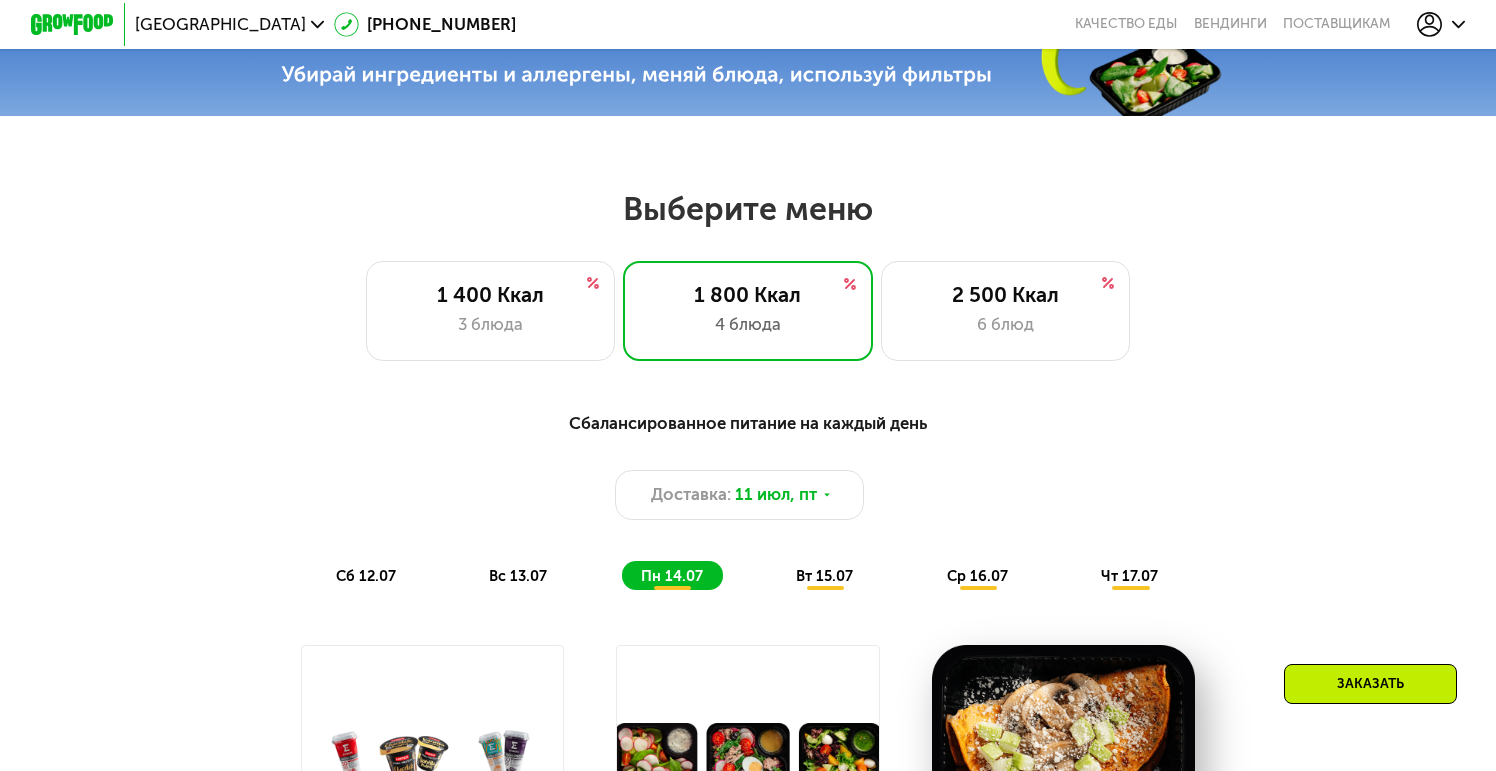click on "вт 15.07" at bounding box center (824, 576) 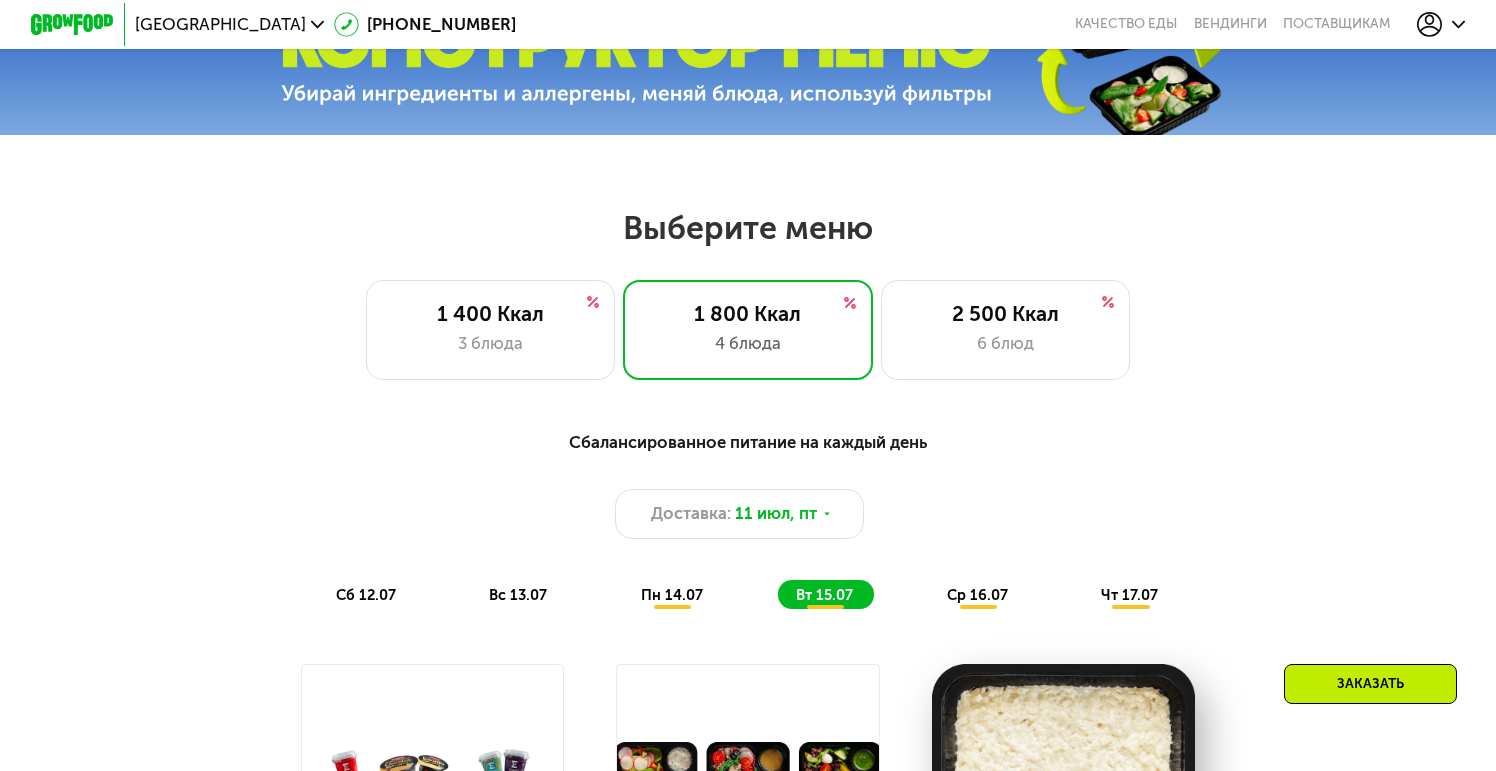 scroll, scrollTop: 706, scrollLeft: 0, axis: vertical 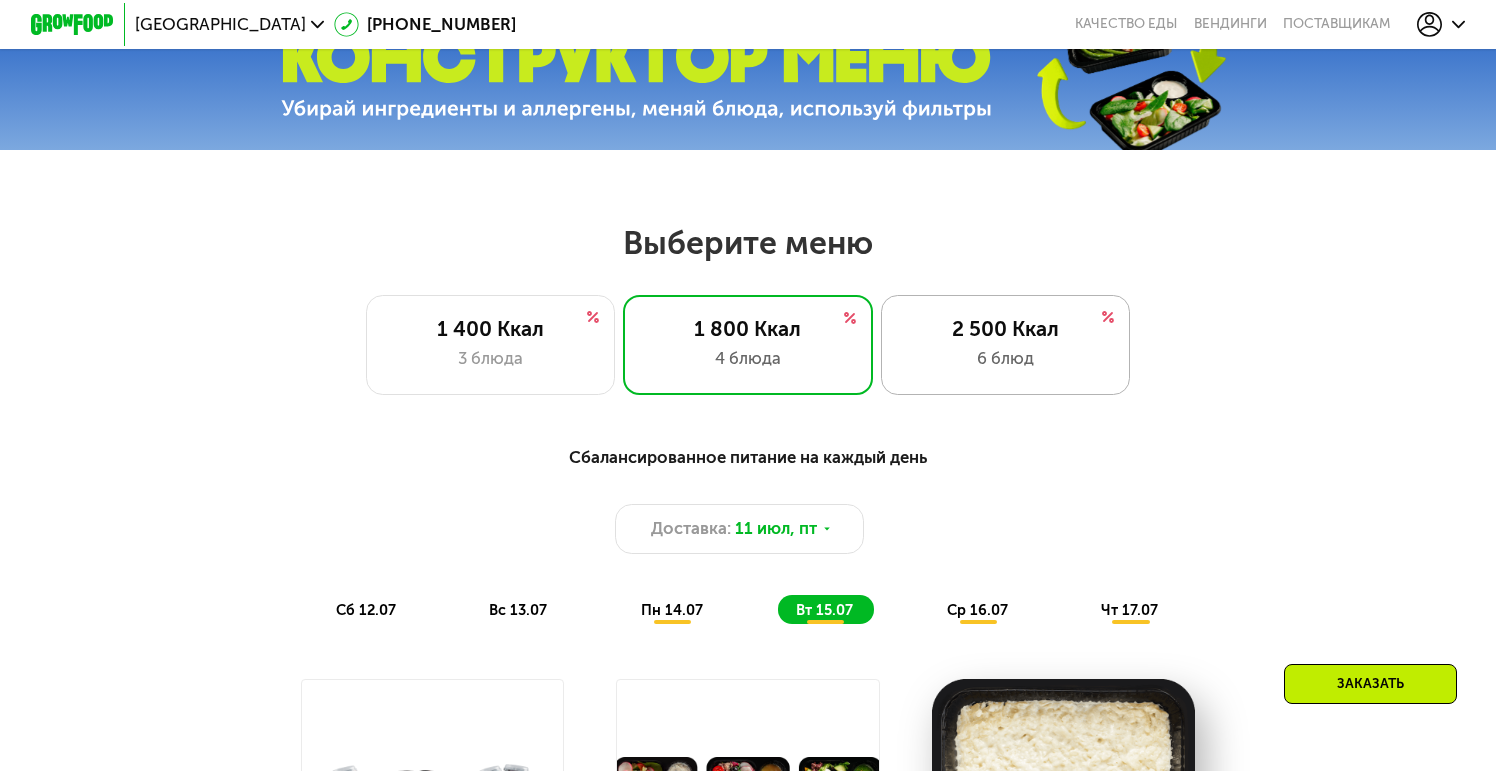 click on "2 500 Ккал 6 блюд" 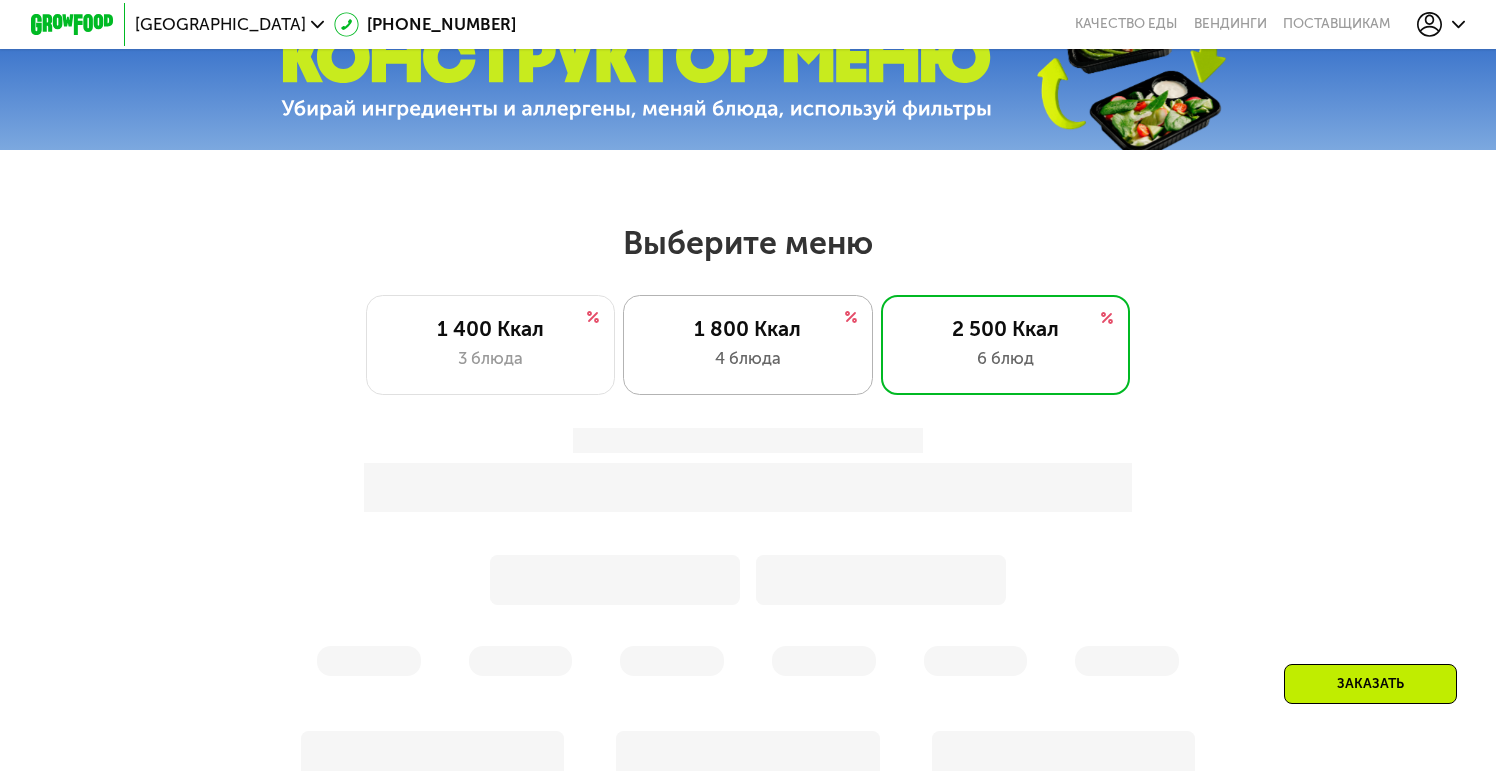 click on "4 блюда" at bounding box center [748, 358] 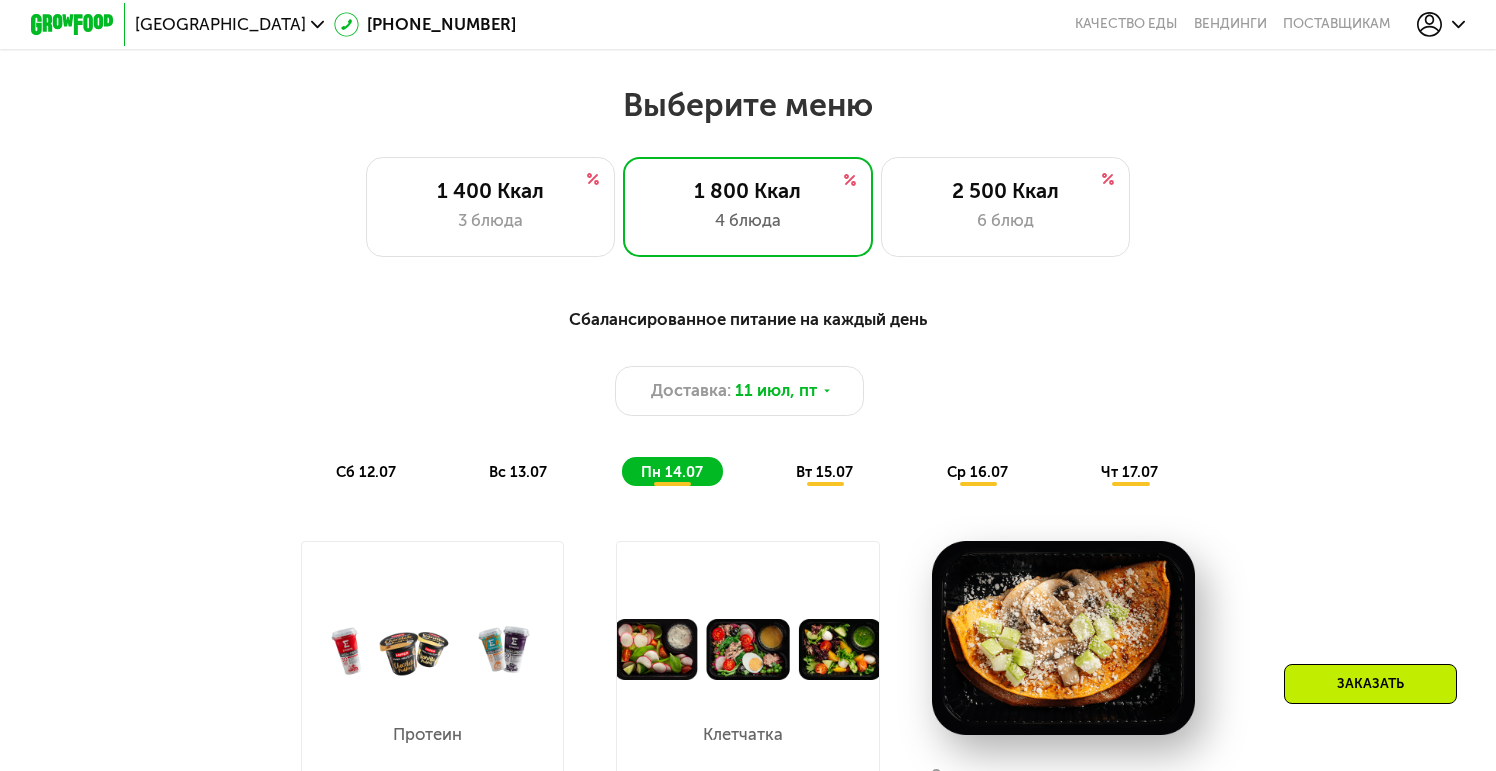scroll, scrollTop: 0, scrollLeft: 0, axis: both 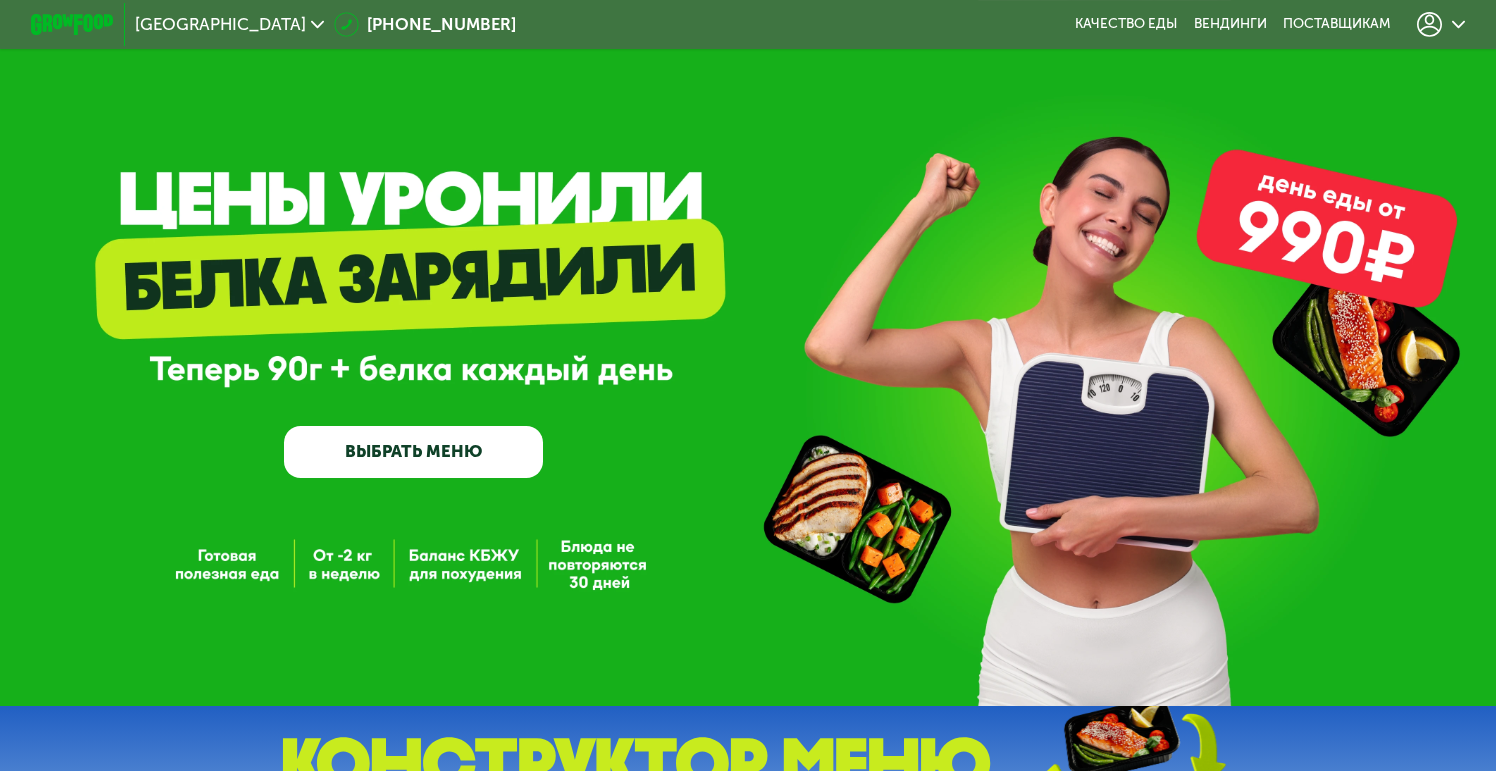 click on "ВЫБРАТЬ МЕНЮ" at bounding box center (413, 452) 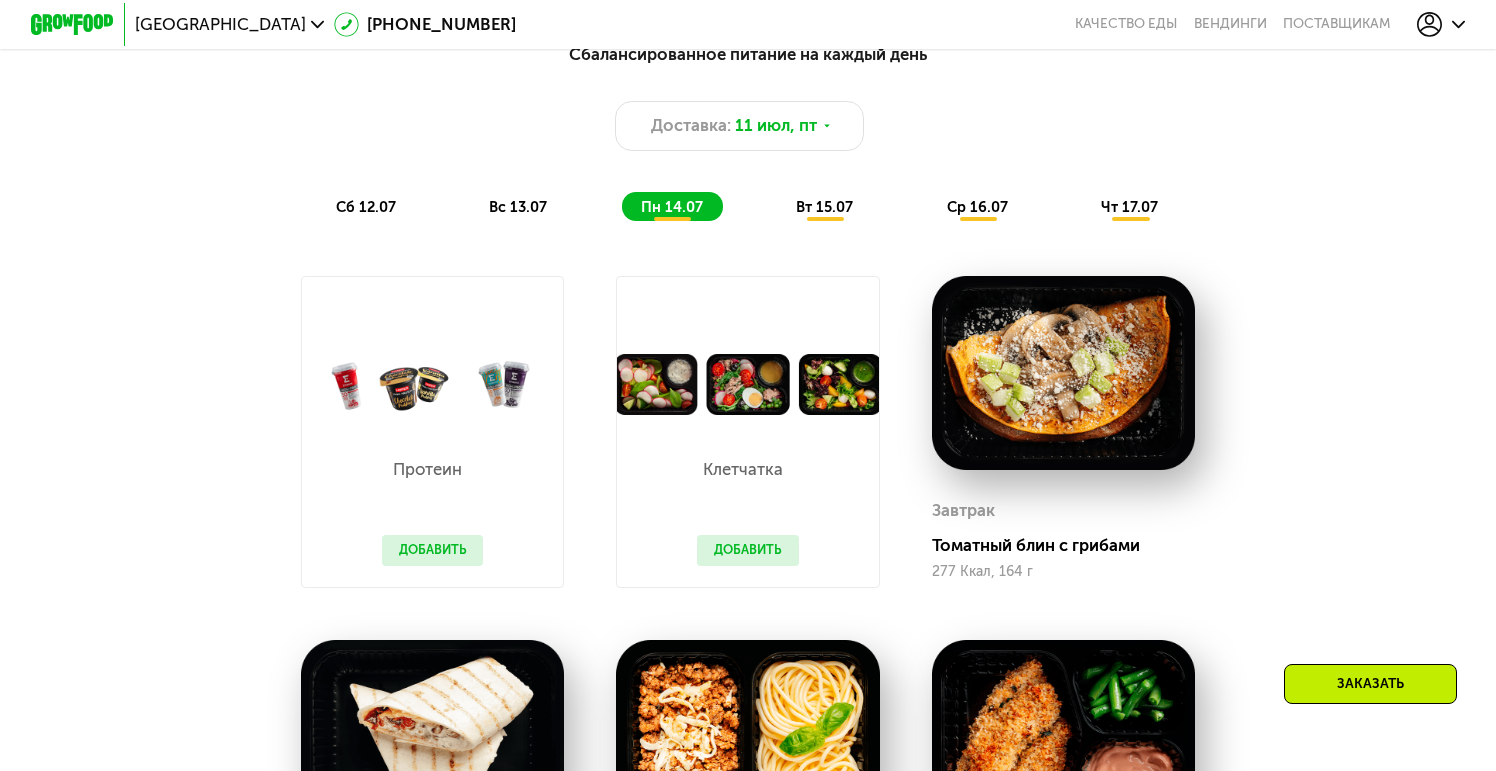 scroll, scrollTop: 1147, scrollLeft: 0, axis: vertical 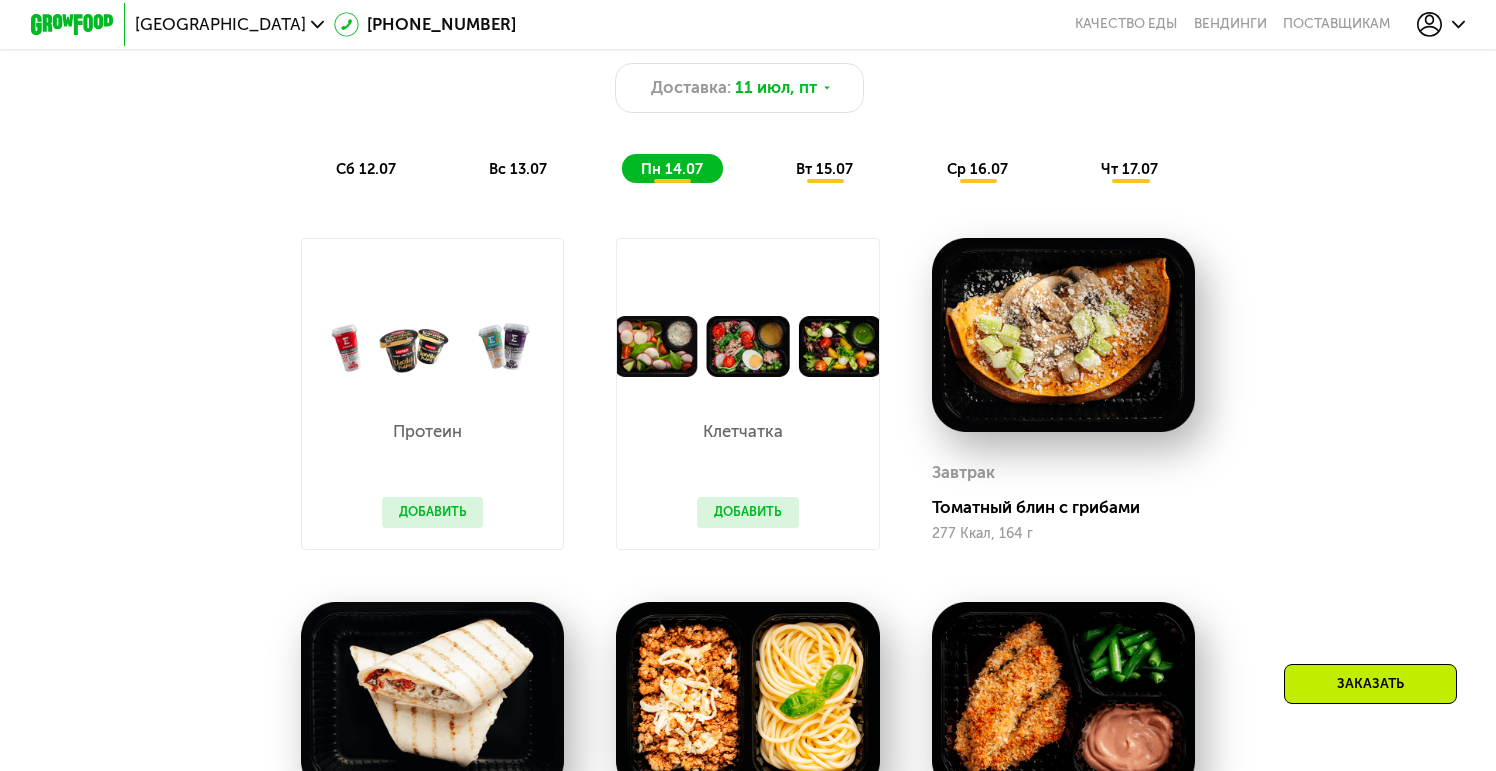 click on "вт 15.07" at bounding box center (824, 169) 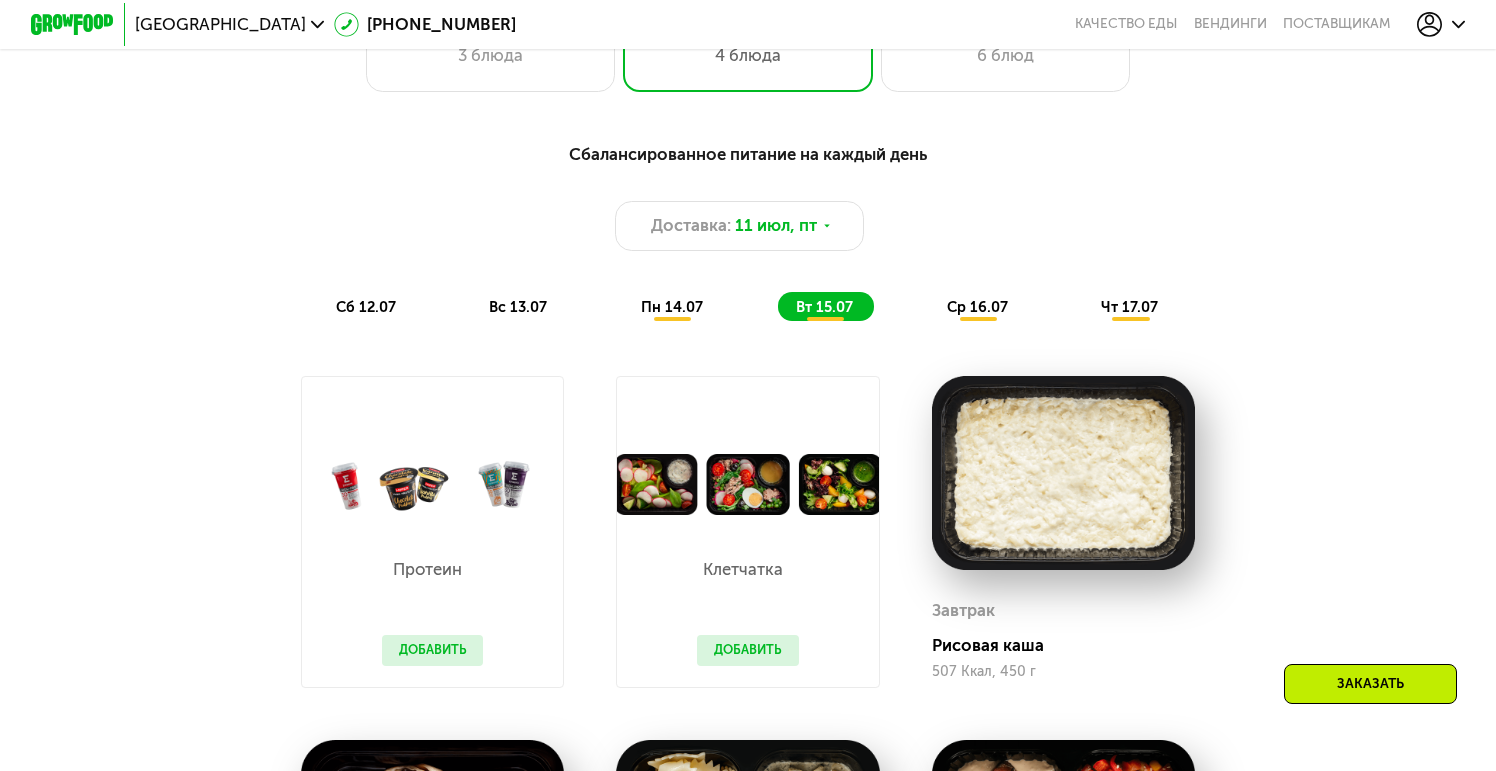 click on "ср 16.07" at bounding box center [977, 307] 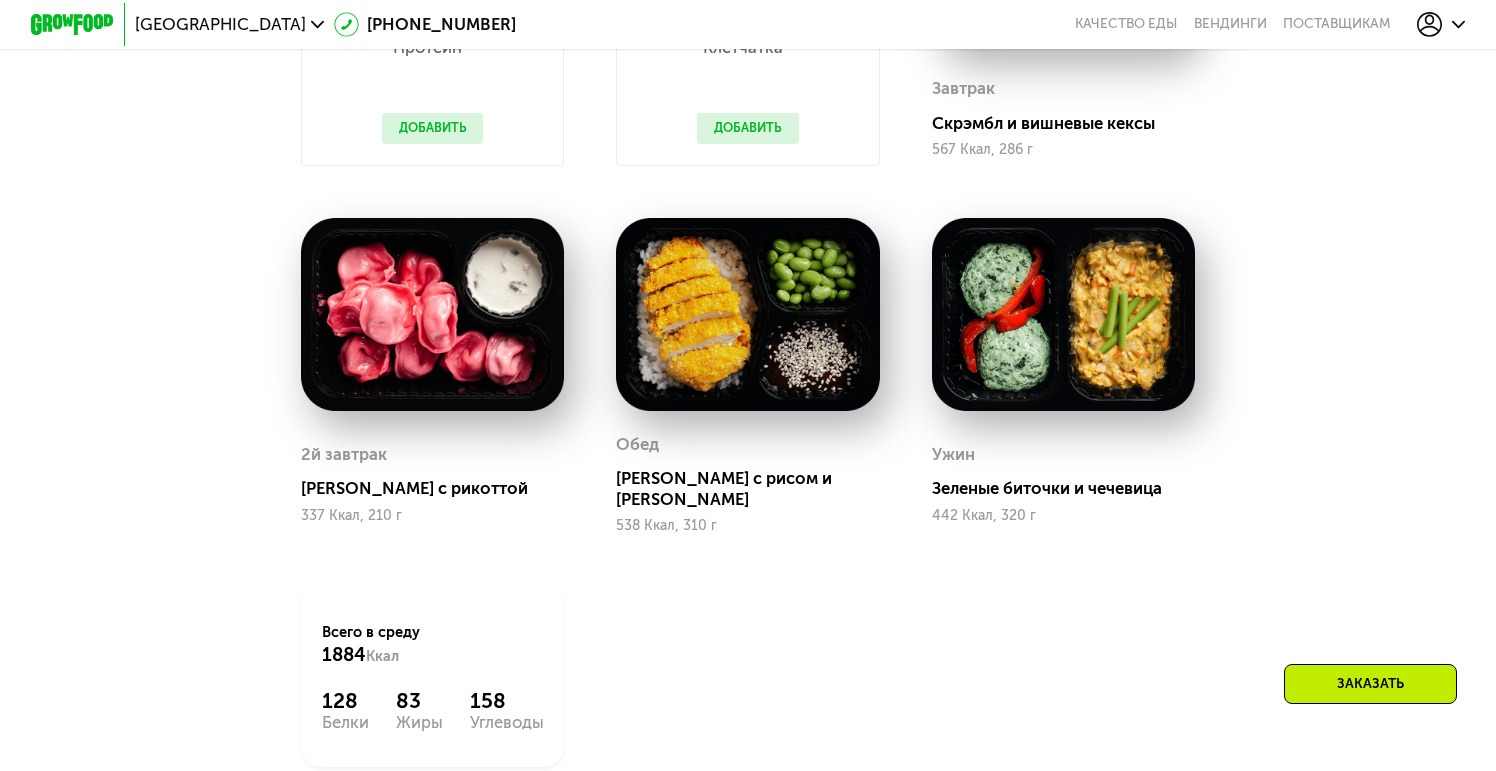scroll, scrollTop: 1532, scrollLeft: 0, axis: vertical 